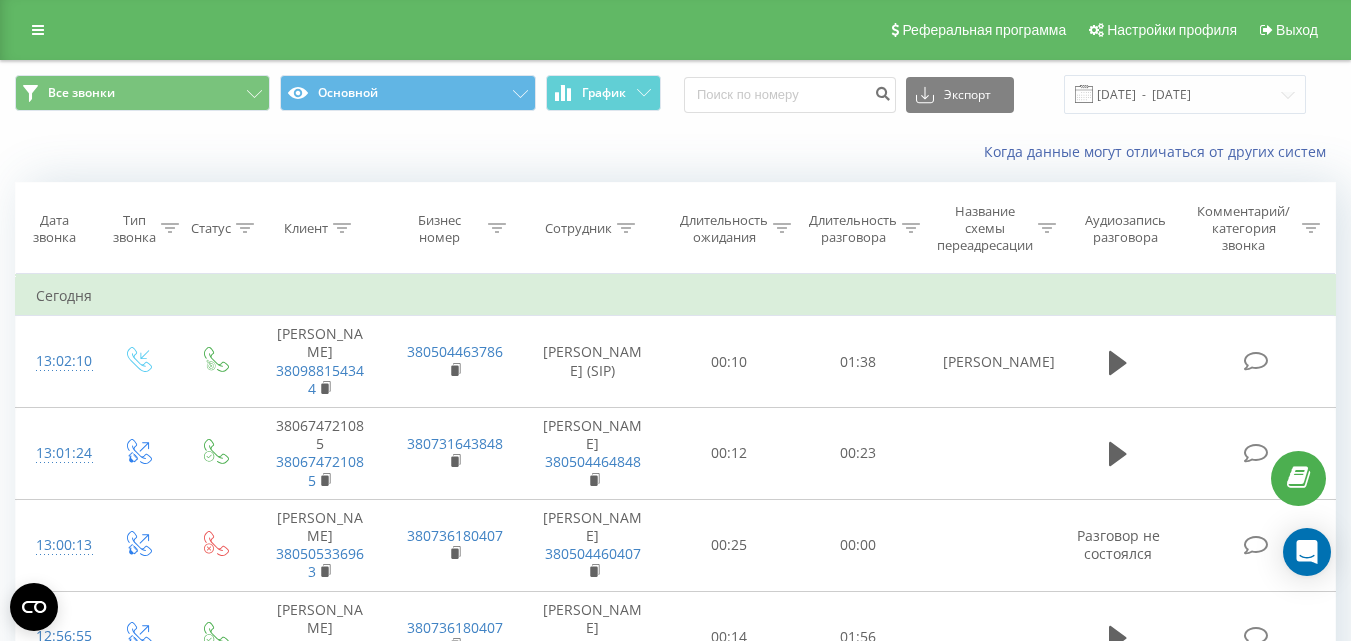 scroll, scrollTop: 200, scrollLeft: 0, axis: vertical 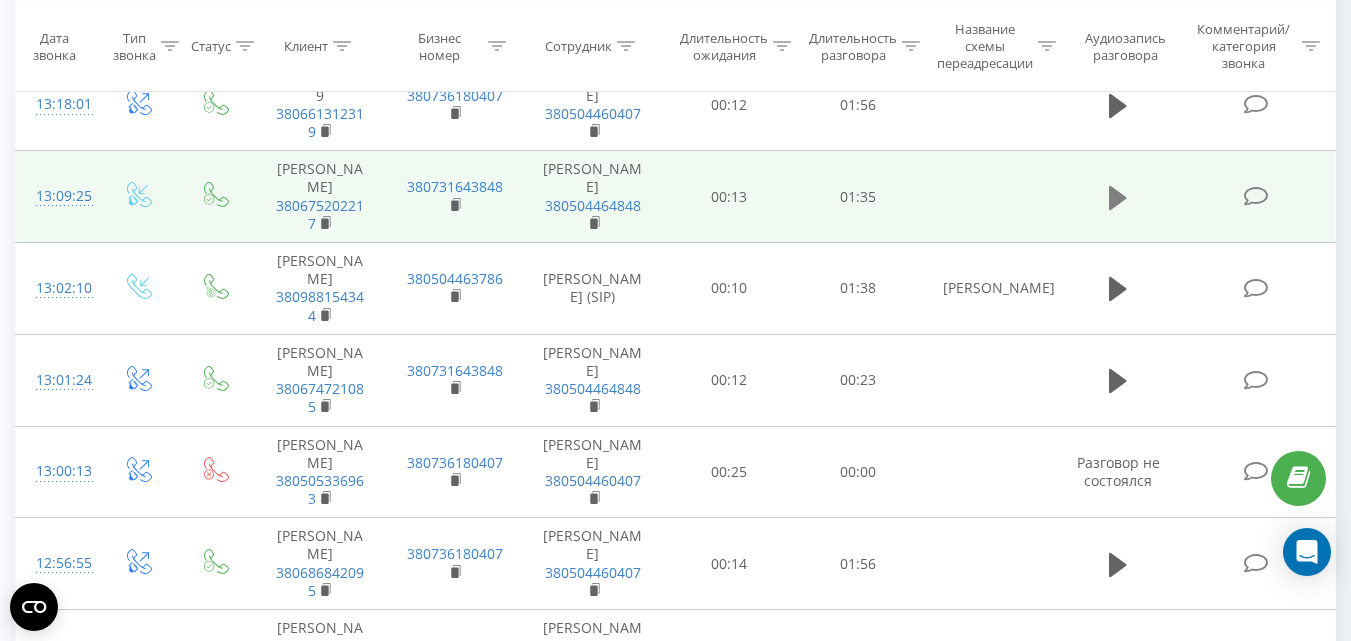 click 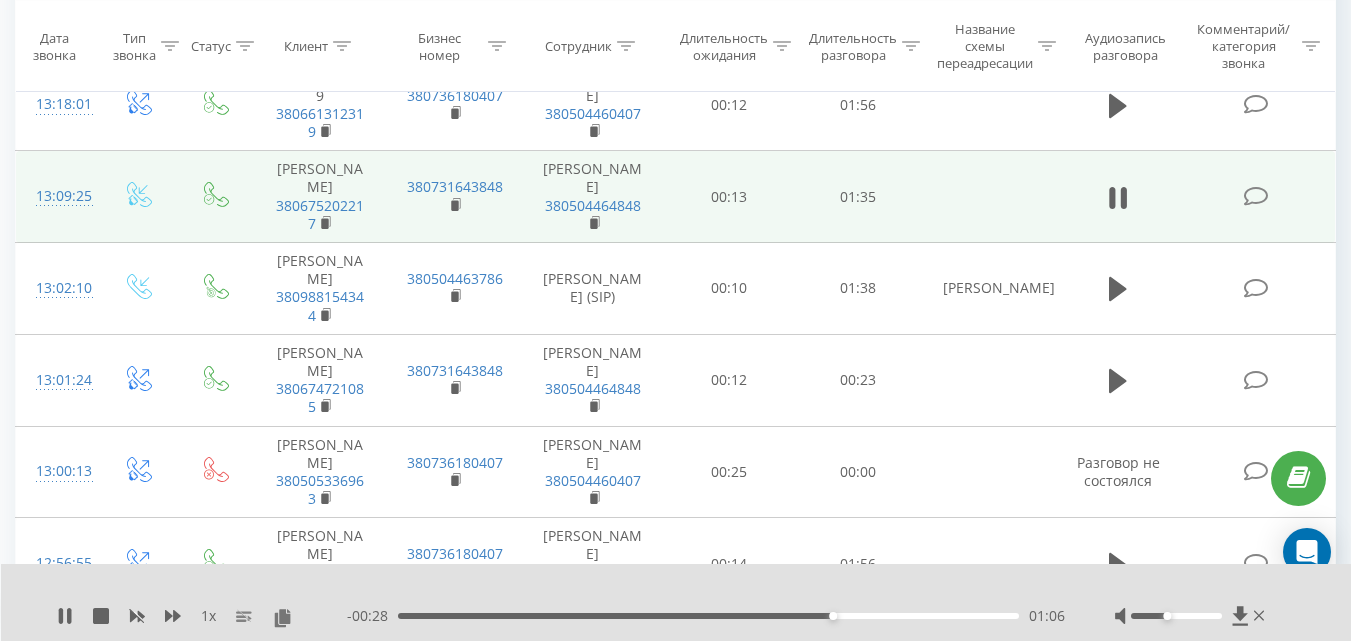 scroll, scrollTop: 1900, scrollLeft: 0, axis: vertical 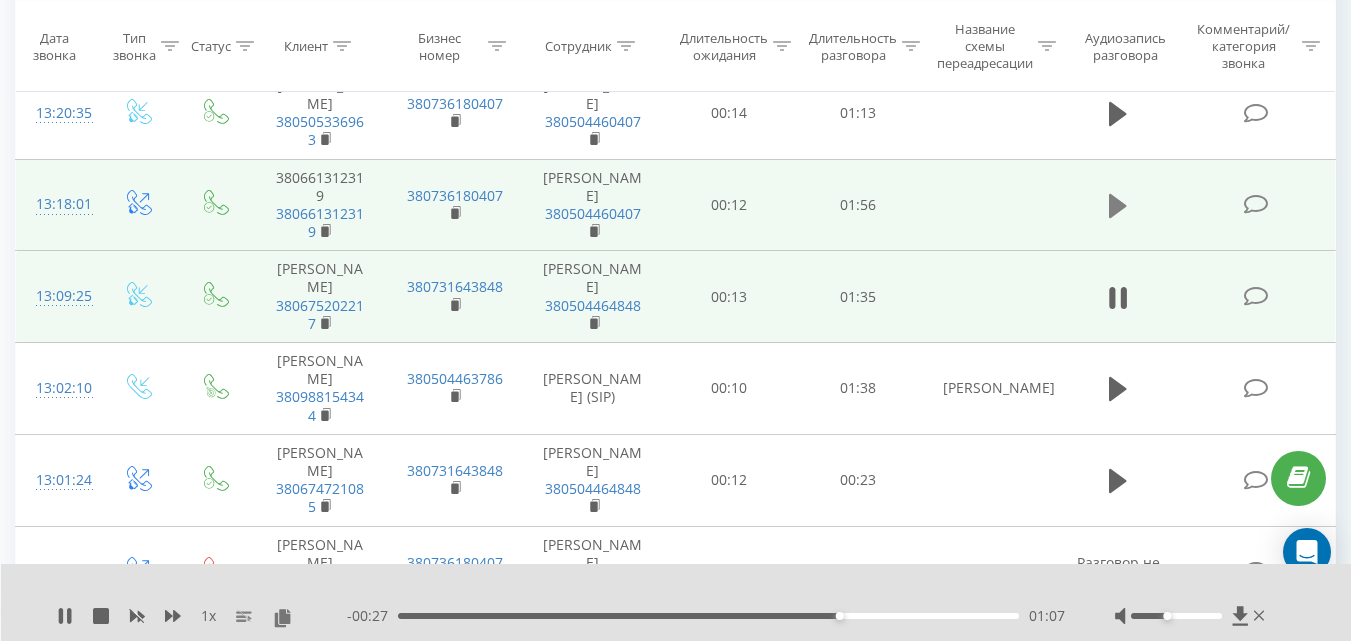 click 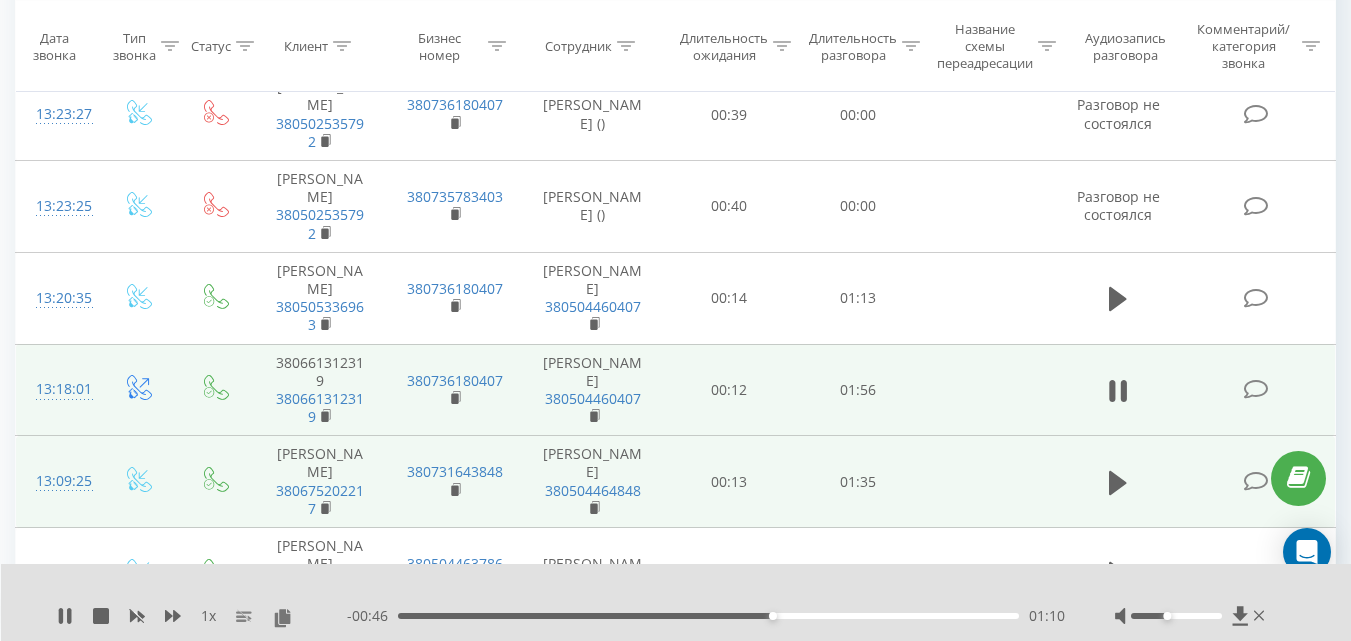 scroll, scrollTop: 1700, scrollLeft: 0, axis: vertical 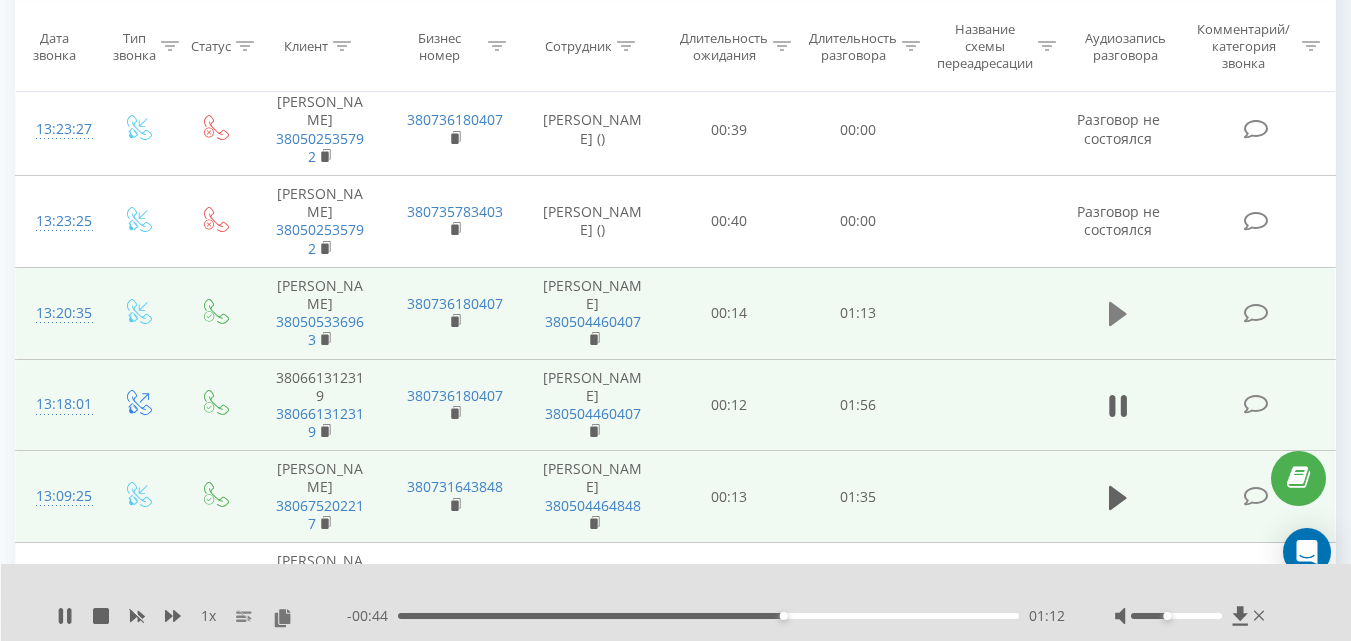 click 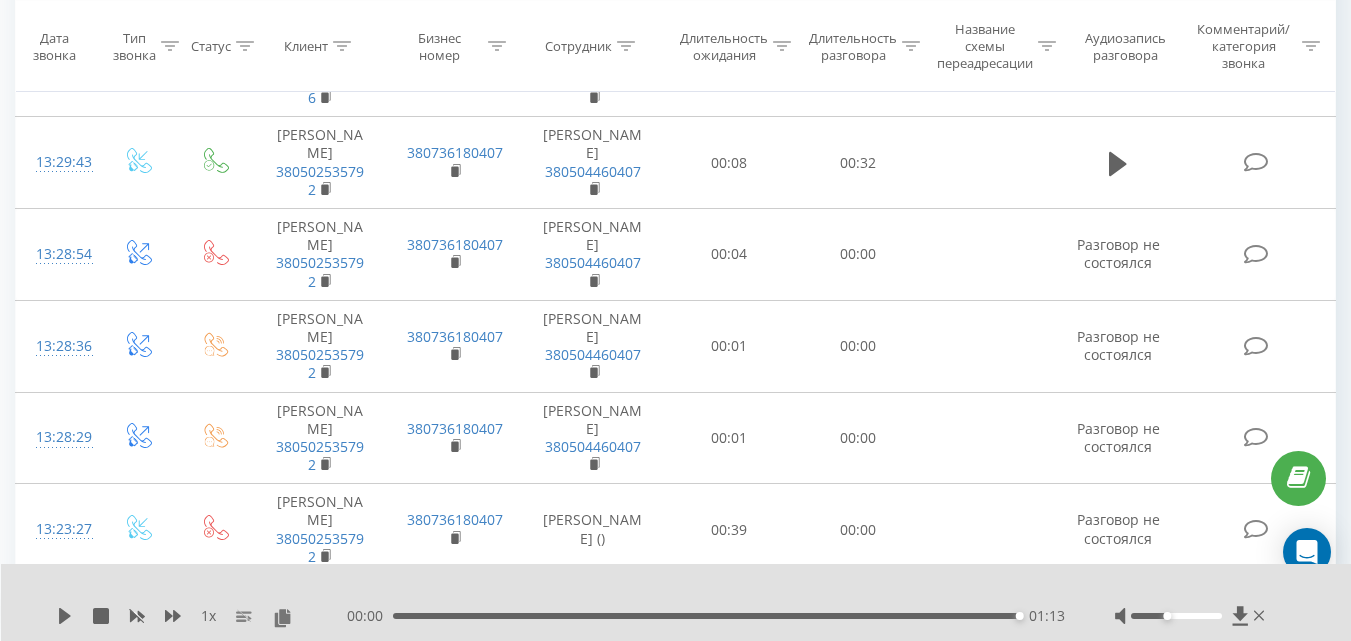 scroll, scrollTop: 1100, scrollLeft: 0, axis: vertical 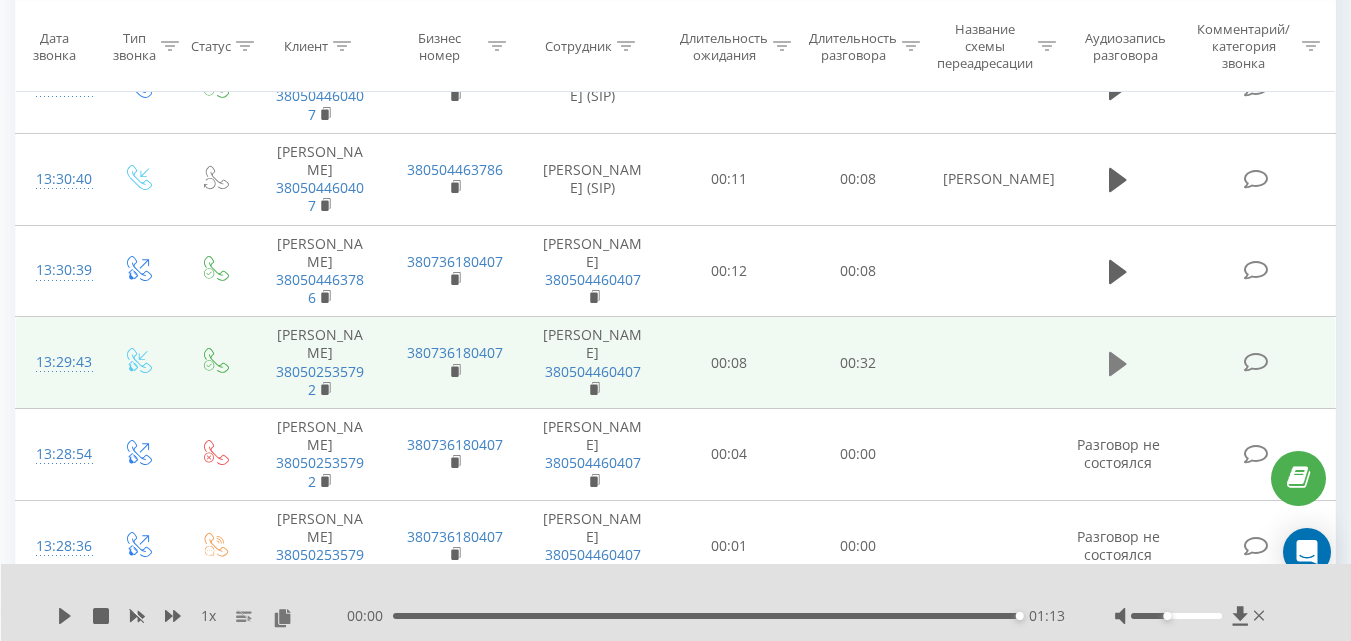 click 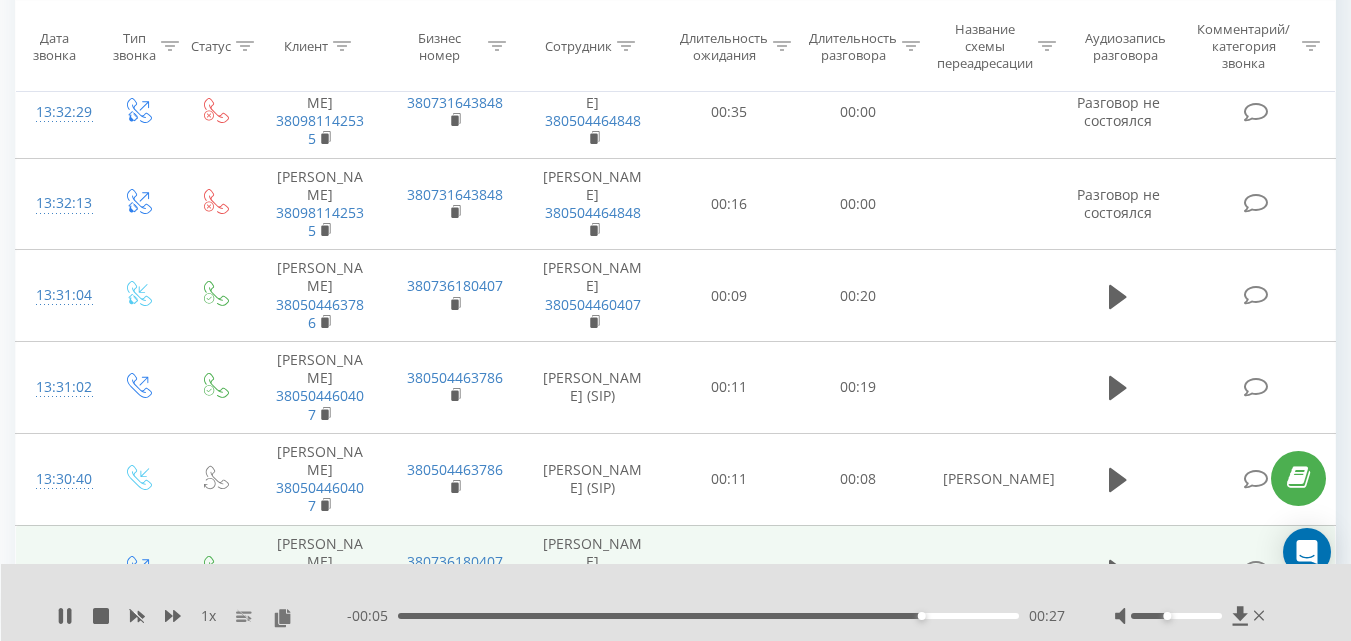 scroll, scrollTop: 700, scrollLeft: 0, axis: vertical 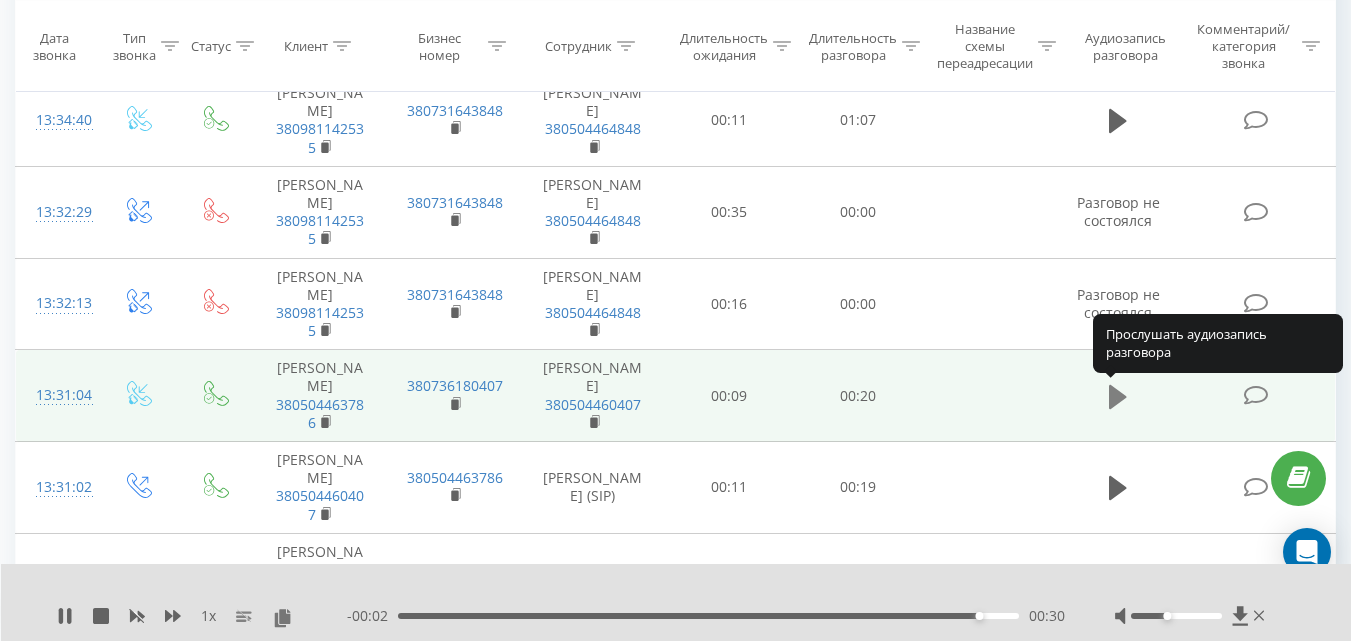 click 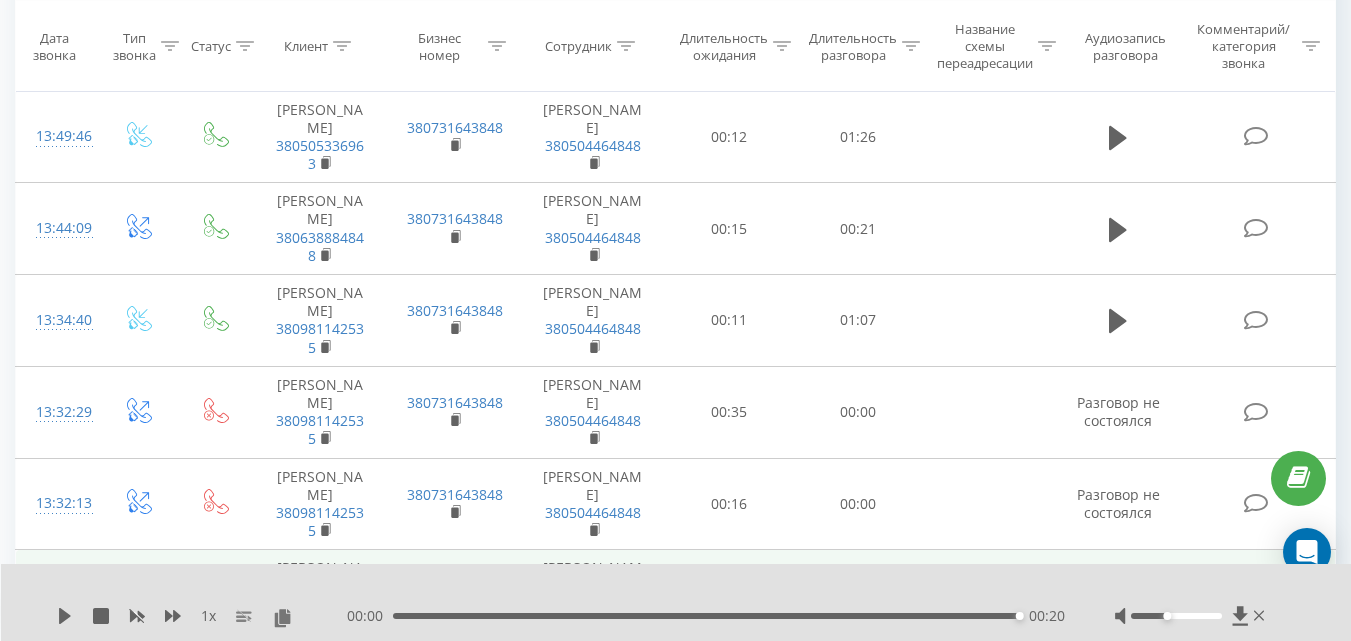scroll, scrollTop: 400, scrollLeft: 0, axis: vertical 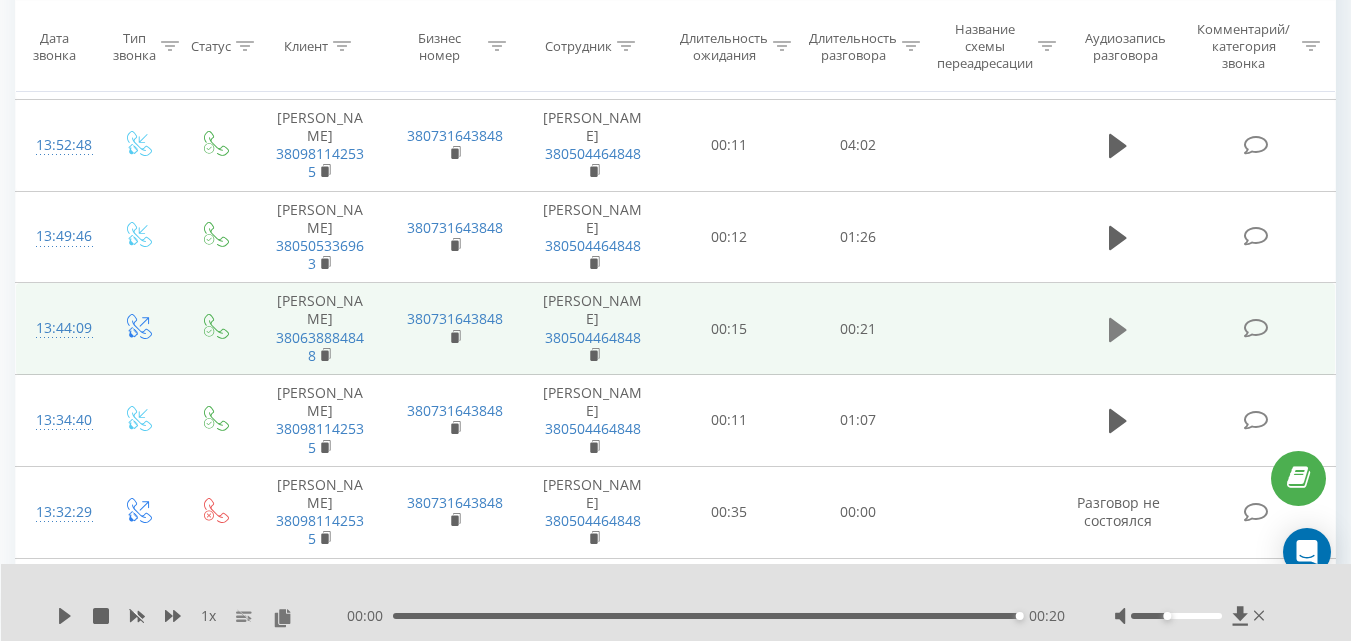 click 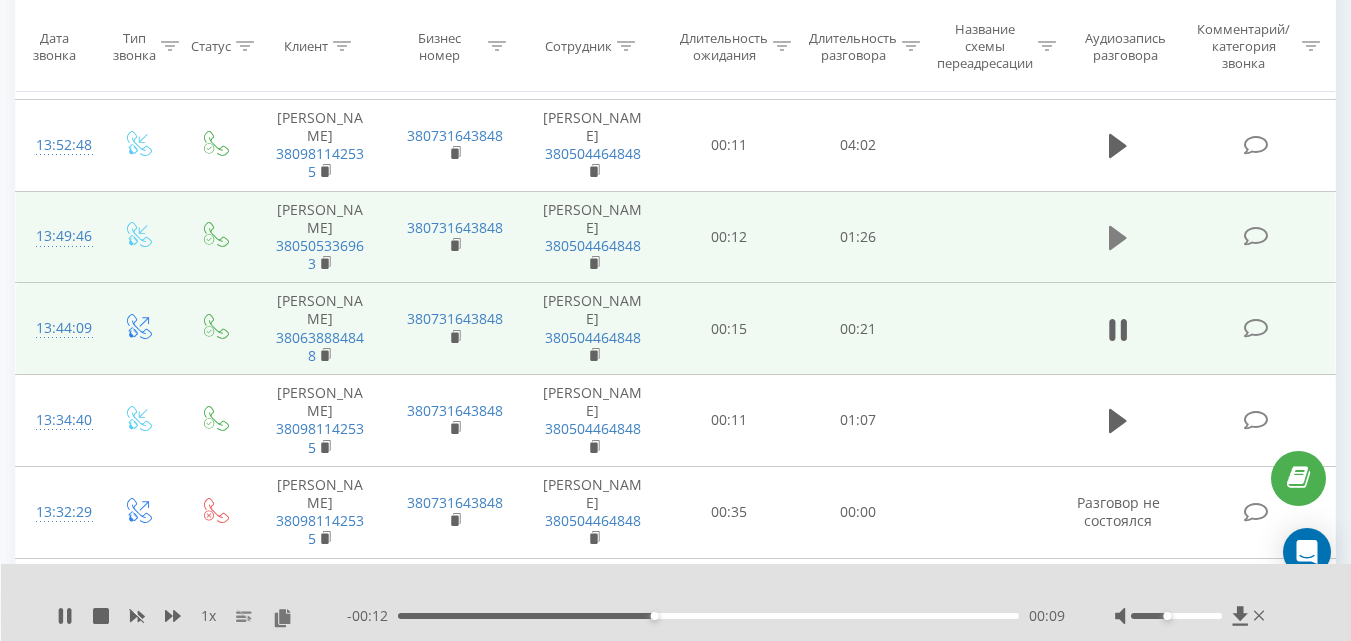 click 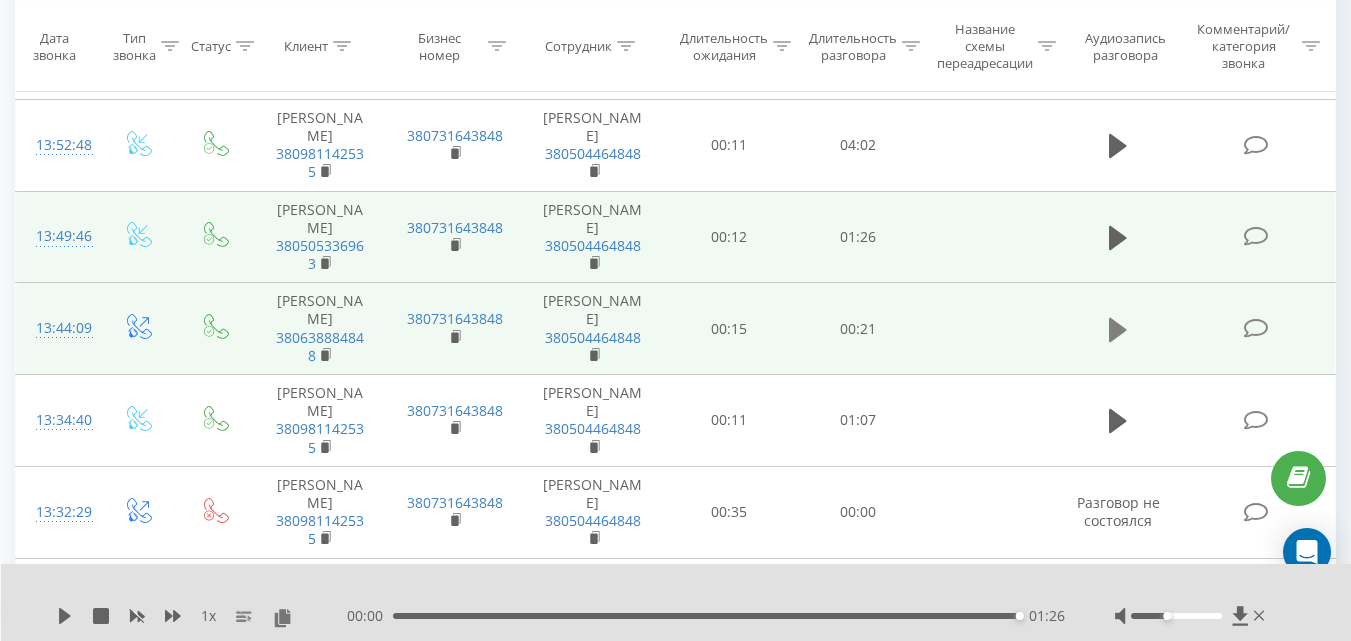 click at bounding box center [1118, 330] 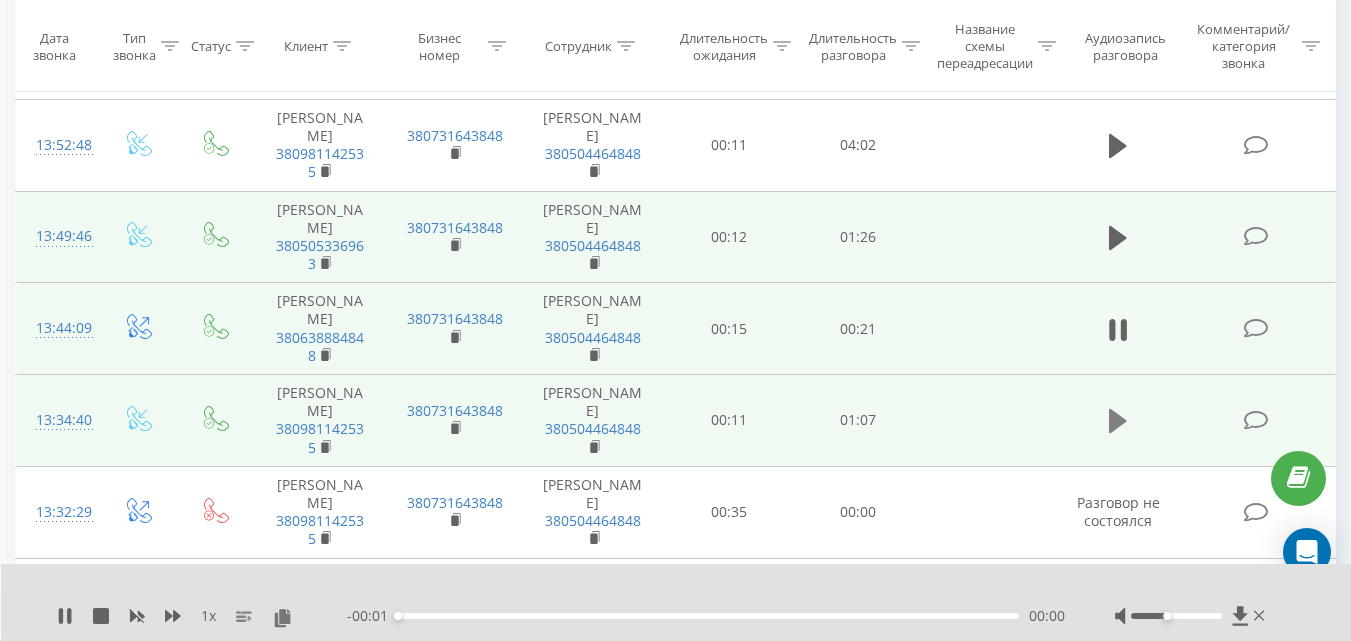 click 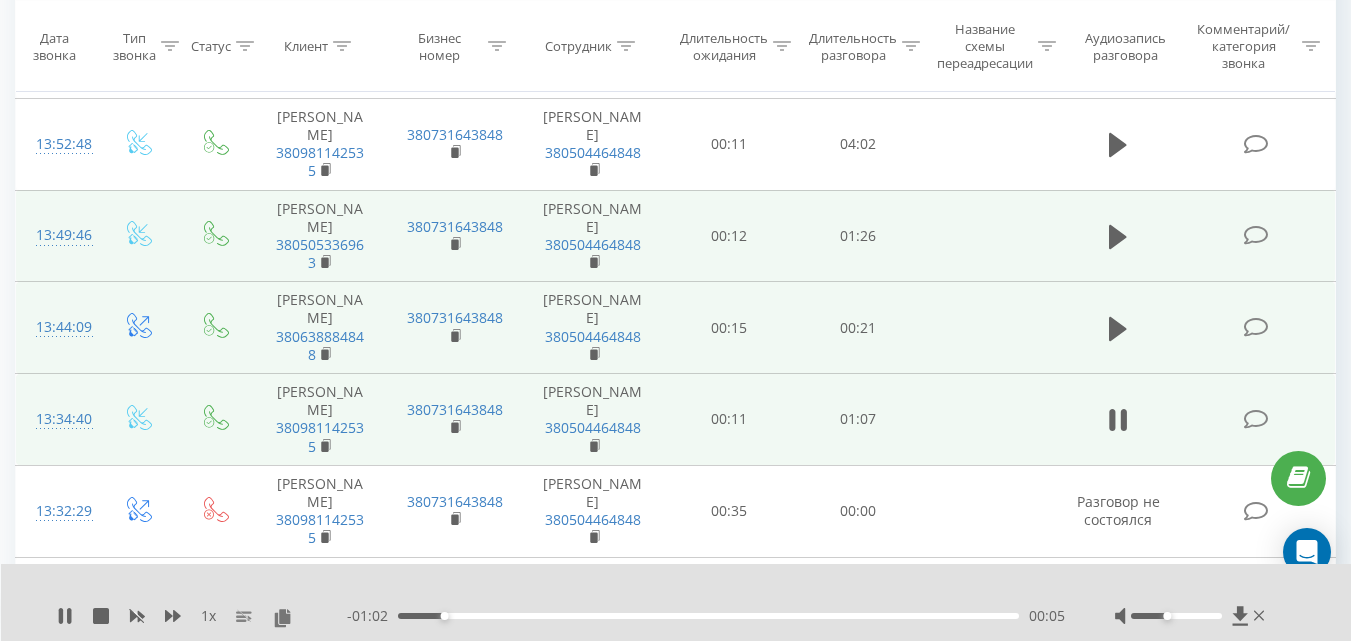 scroll, scrollTop: 400, scrollLeft: 0, axis: vertical 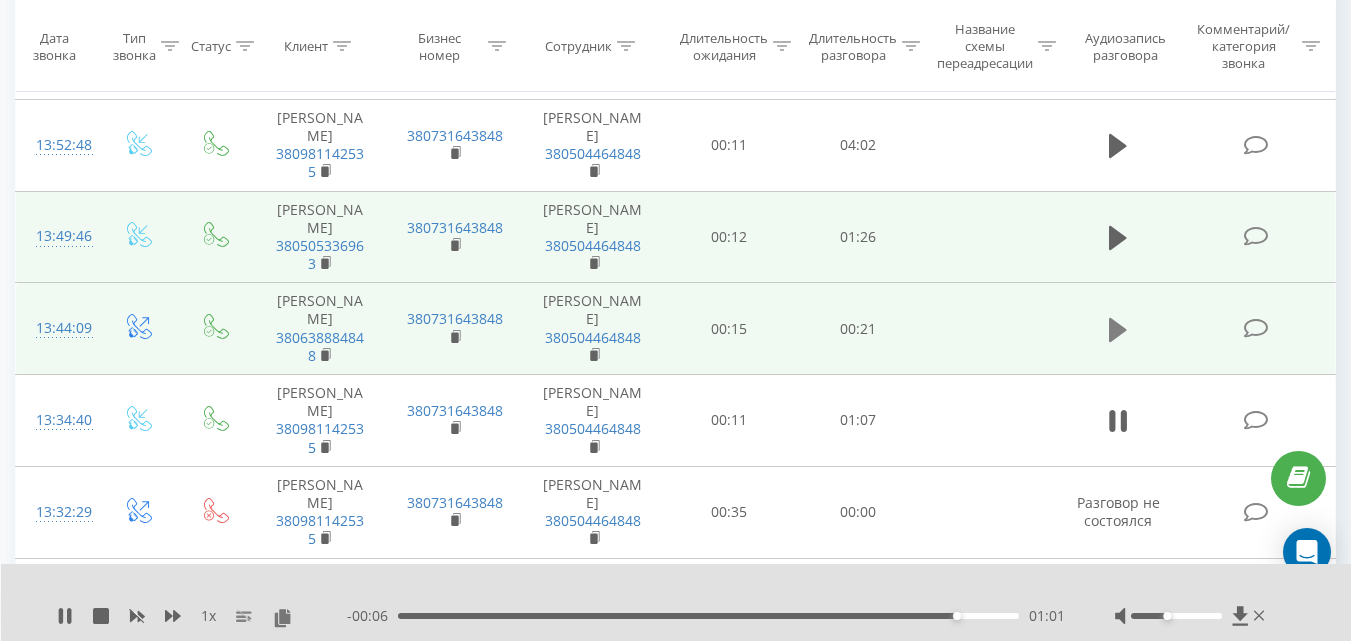 click 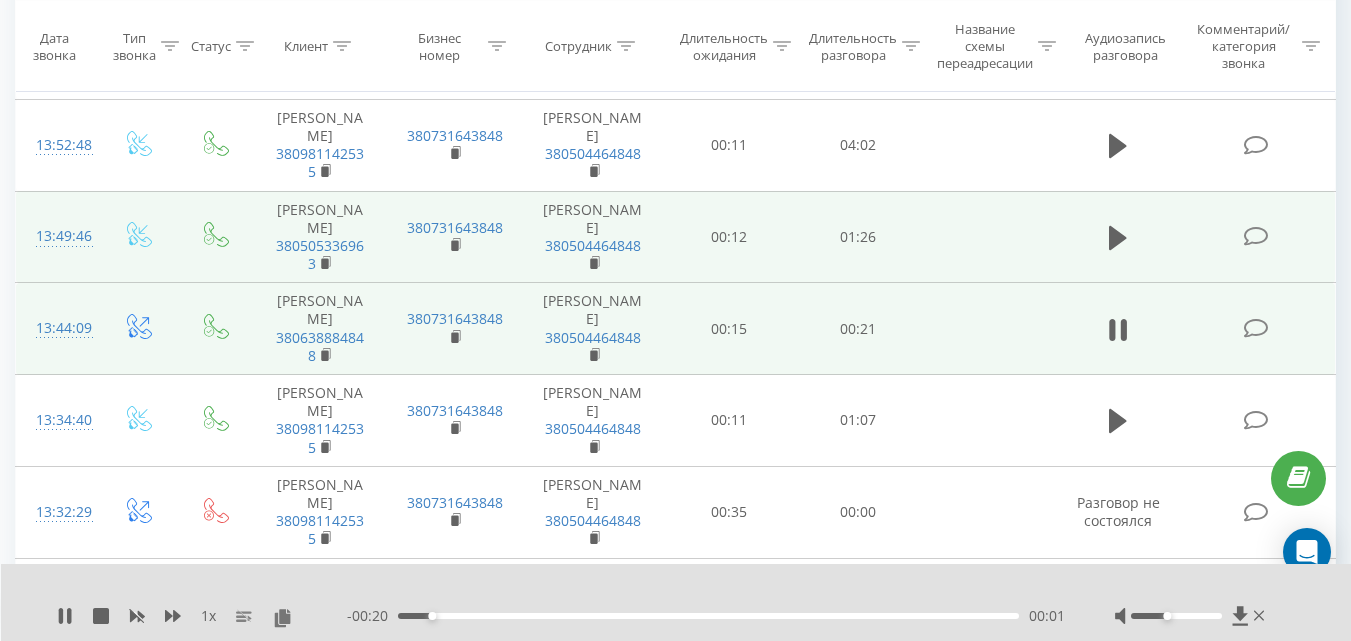 click at bounding box center (1118, 238) 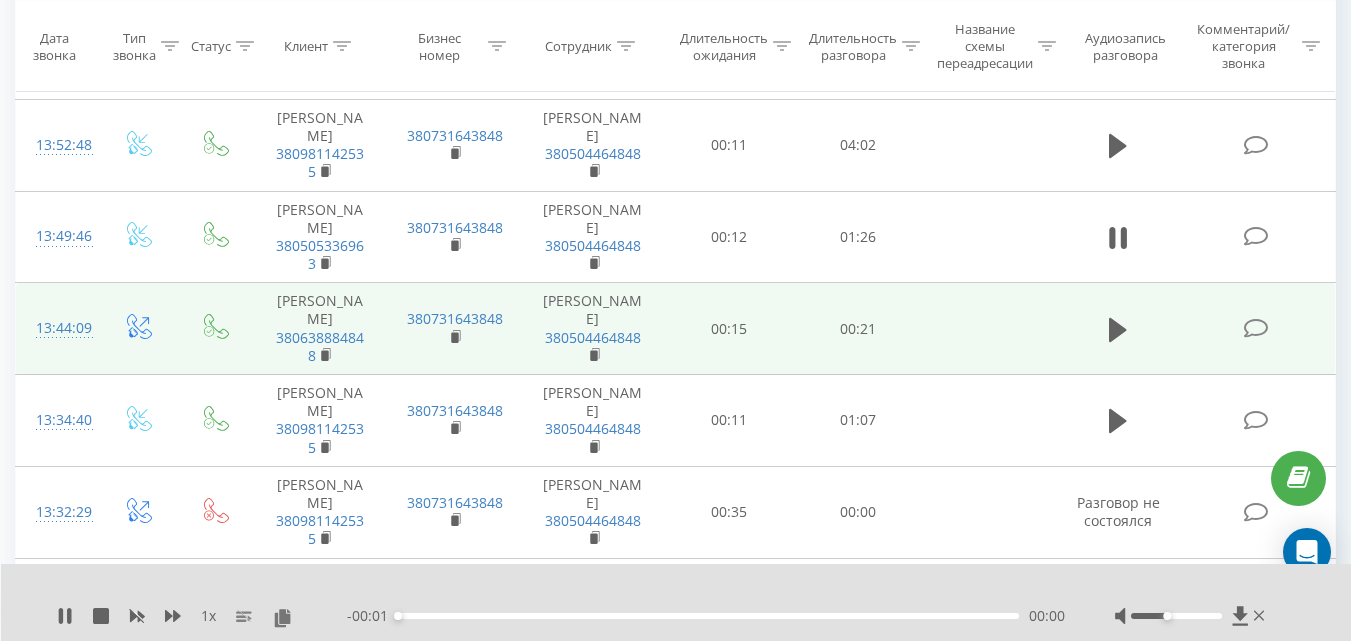 scroll, scrollTop: 300, scrollLeft: 0, axis: vertical 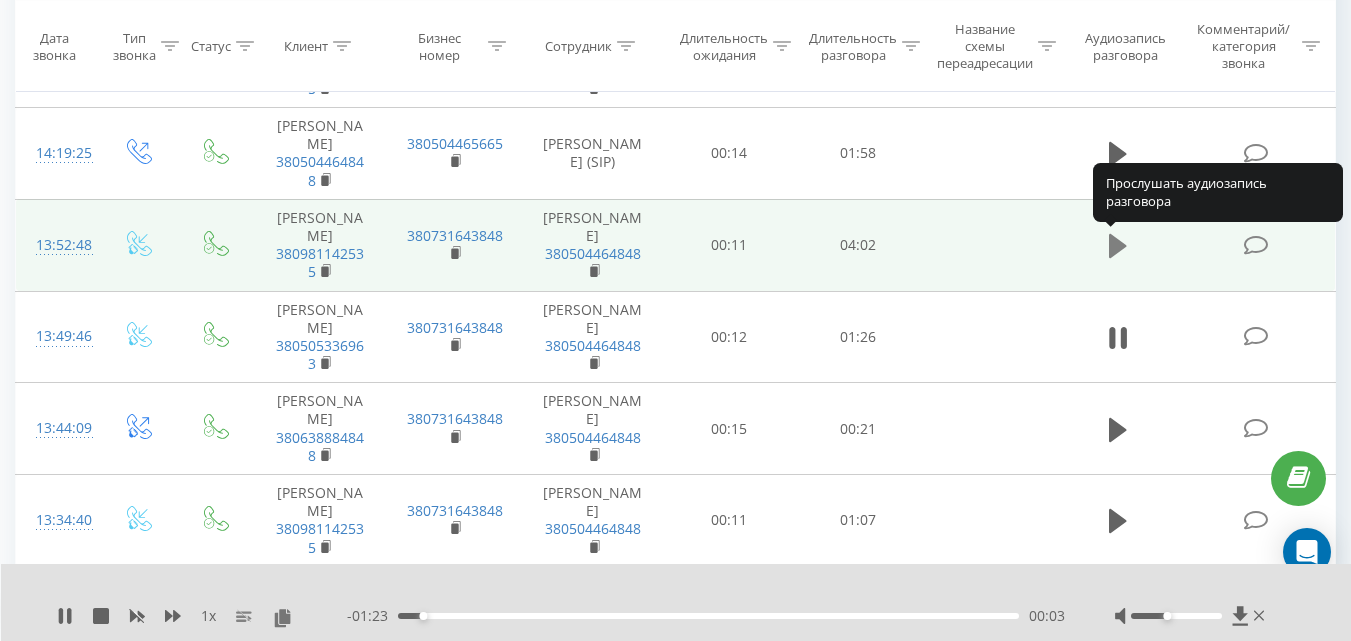 click 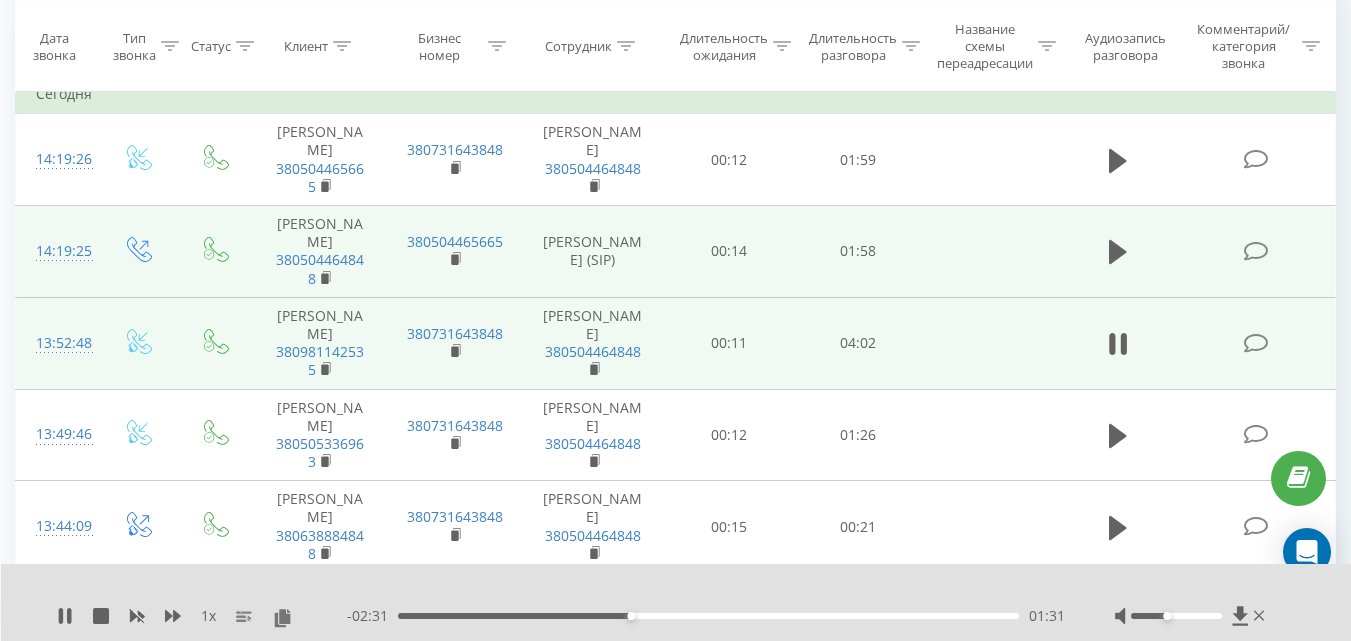 scroll, scrollTop: 200, scrollLeft: 0, axis: vertical 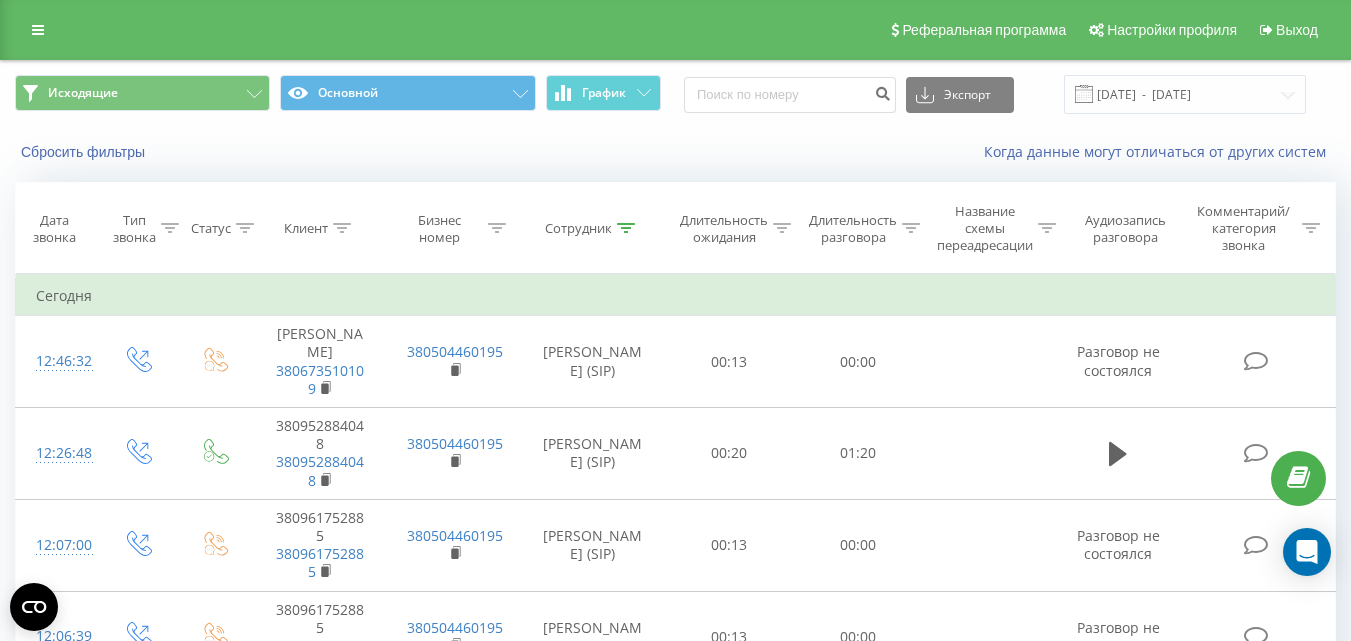 click on "Сотрудник" at bounding box center [590, 228] 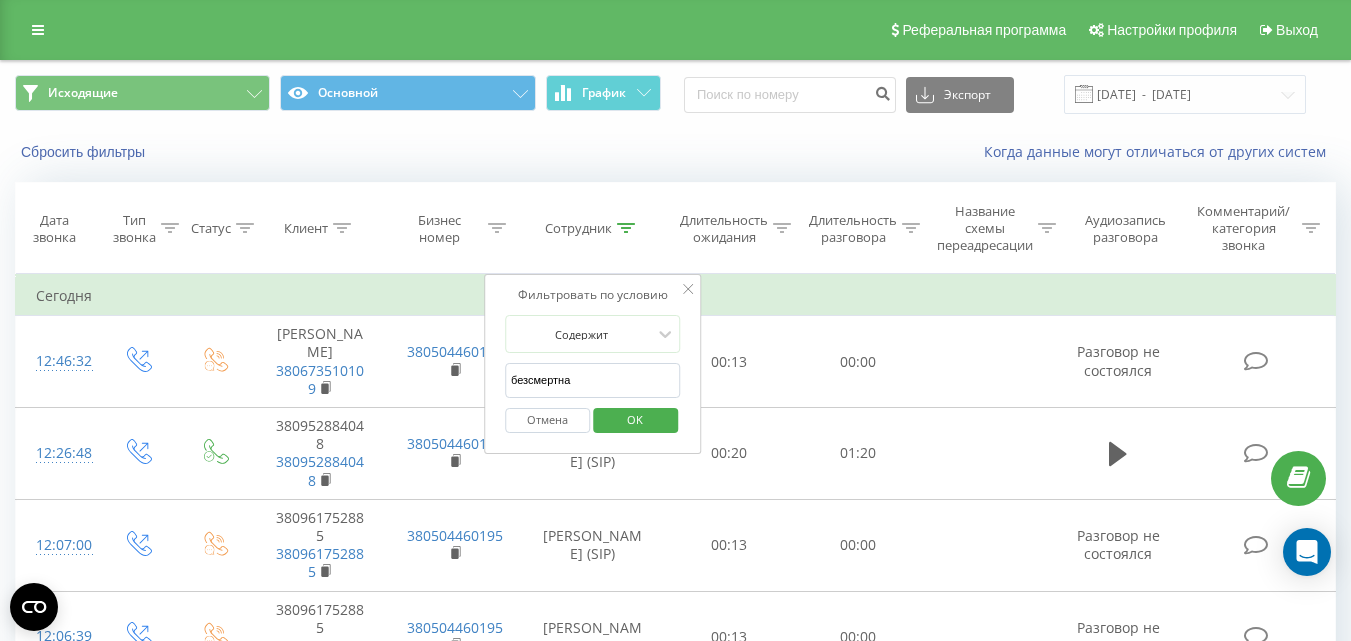 click 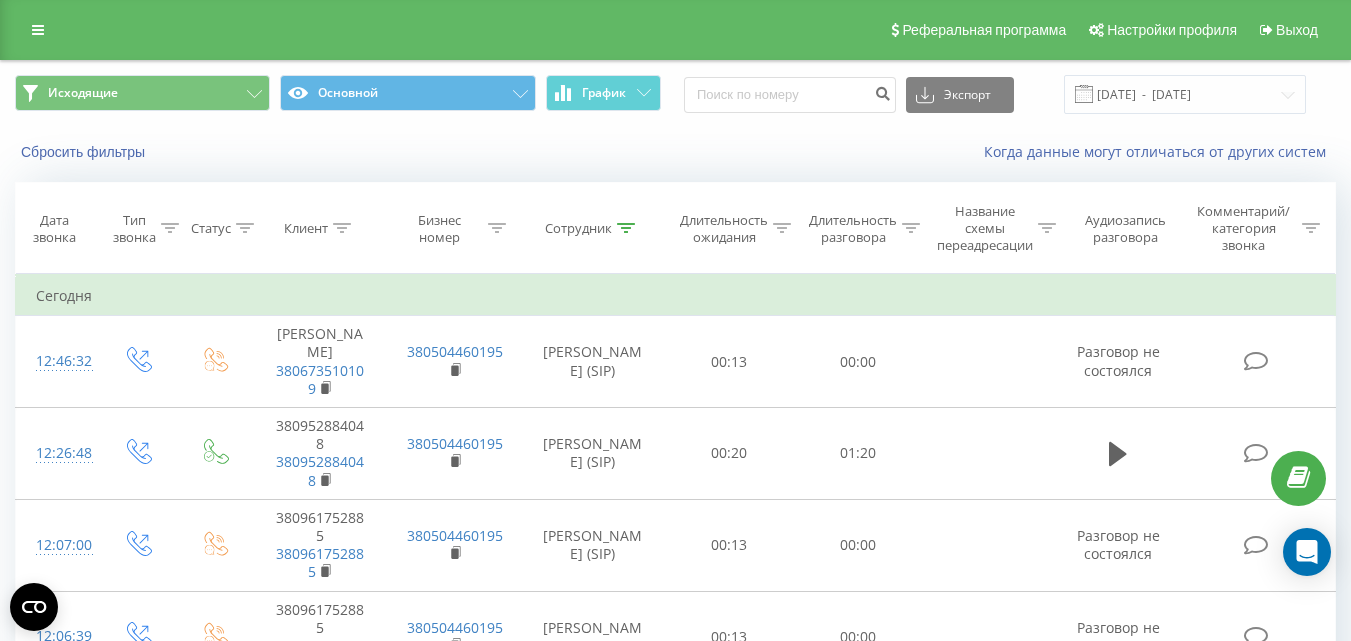 click 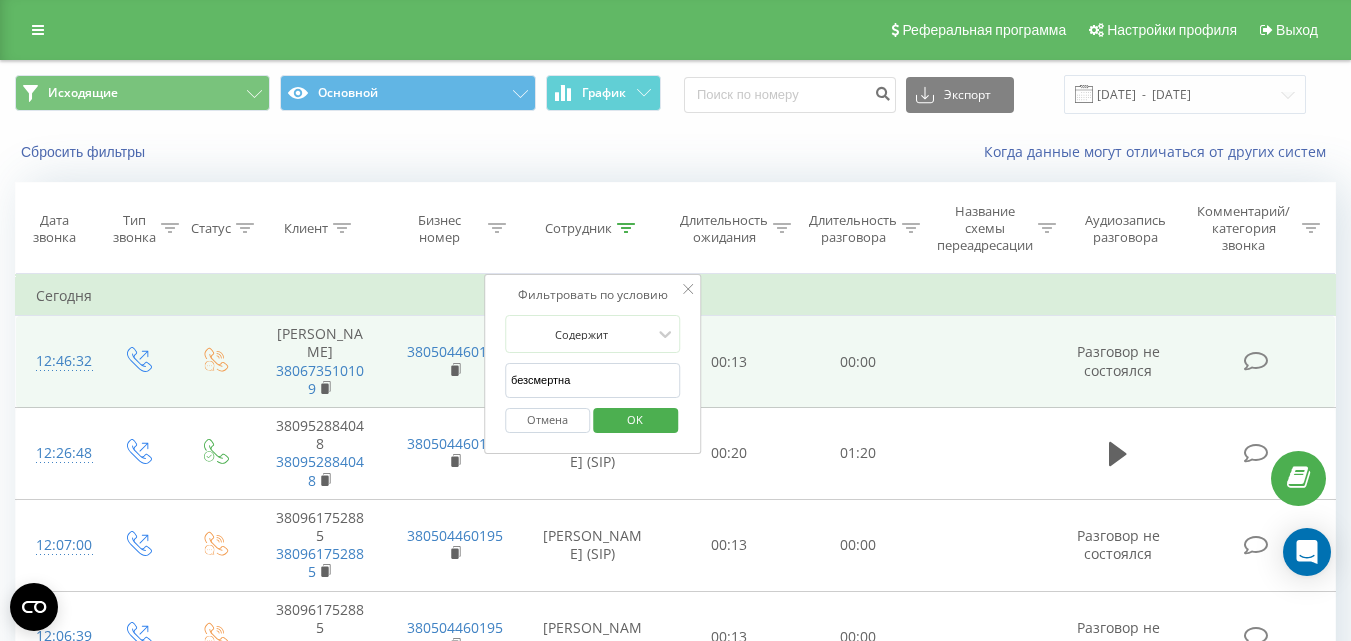 drag, startPoint x: 583, startPoint y: 390, endPoint x: 476, endPoint y: 373, distance: 108.34205 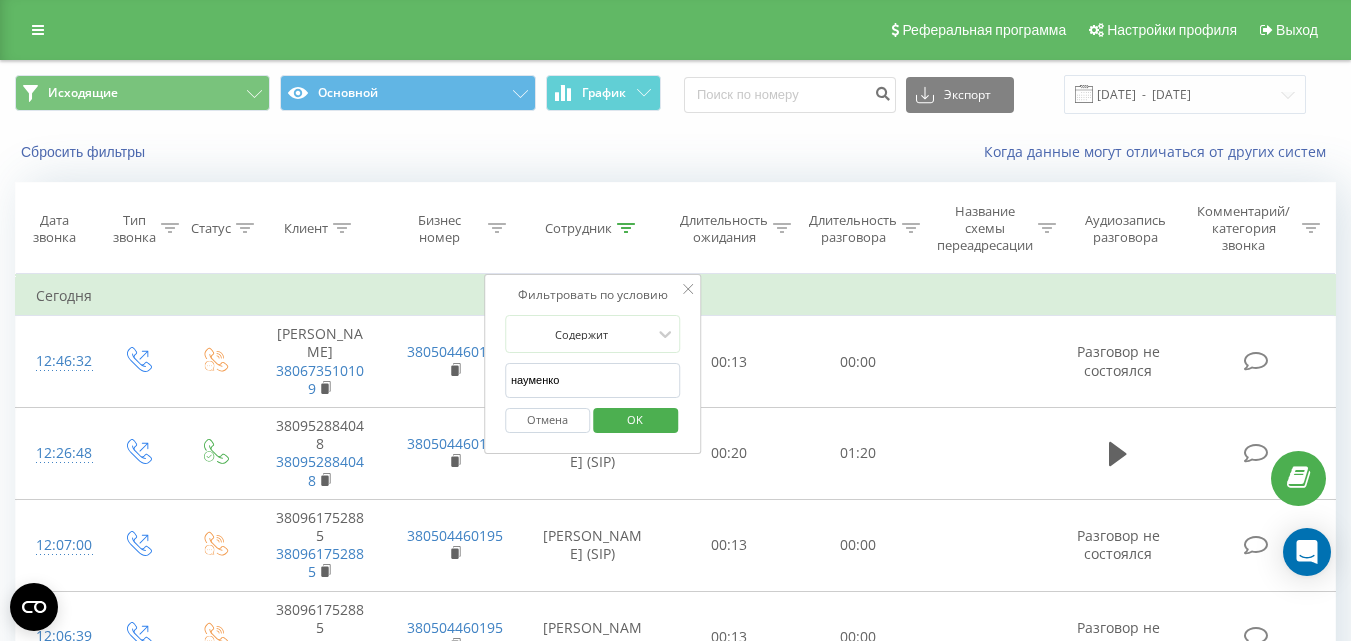 click on "OK" at bounding box center [635, 419] 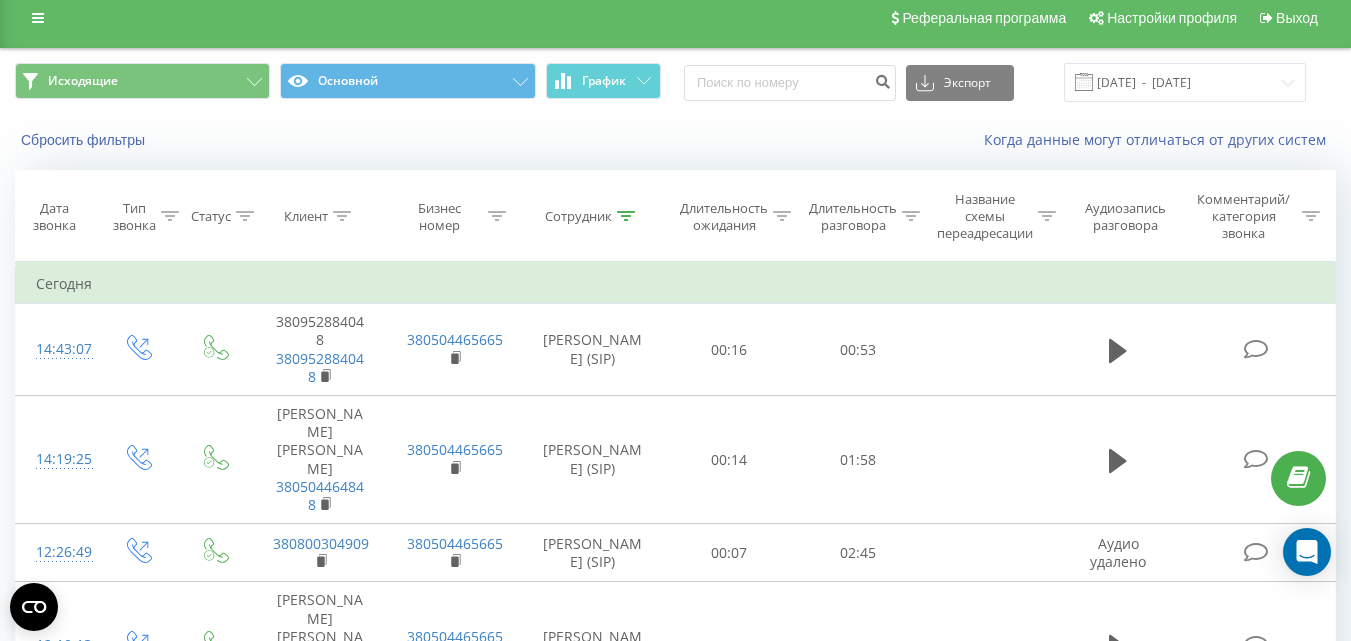 scroll, scrollTop: 0, scrollLeft: 0, axis: both 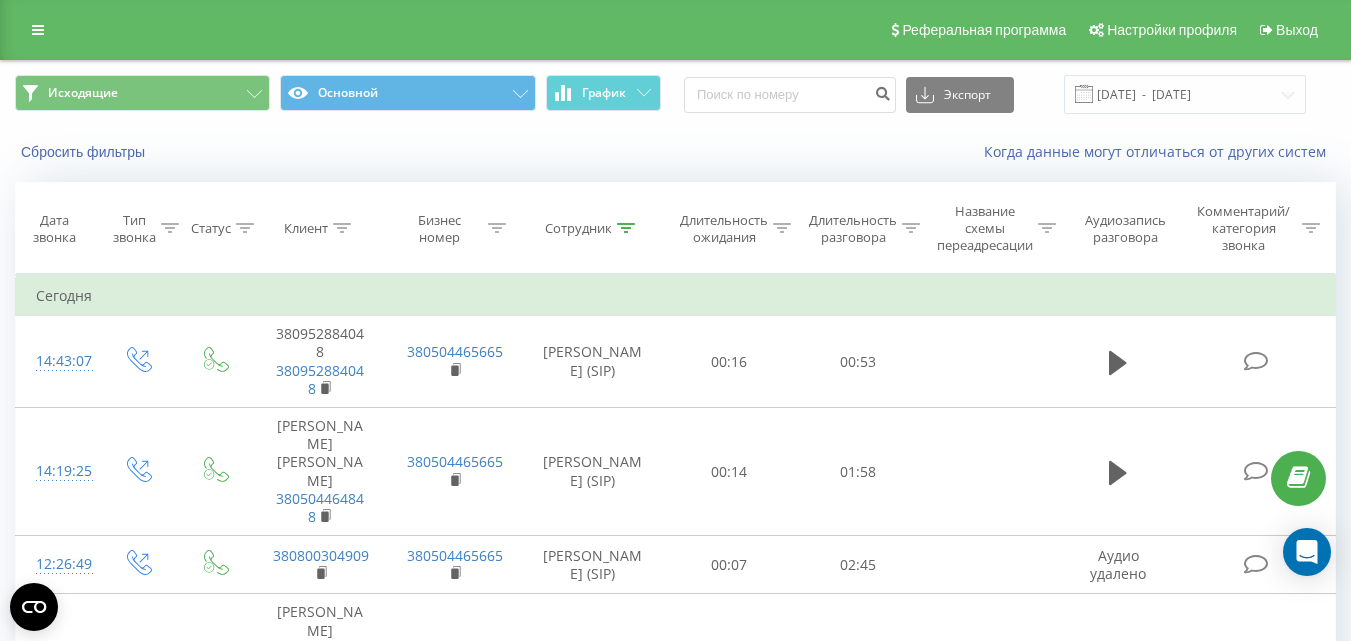 click 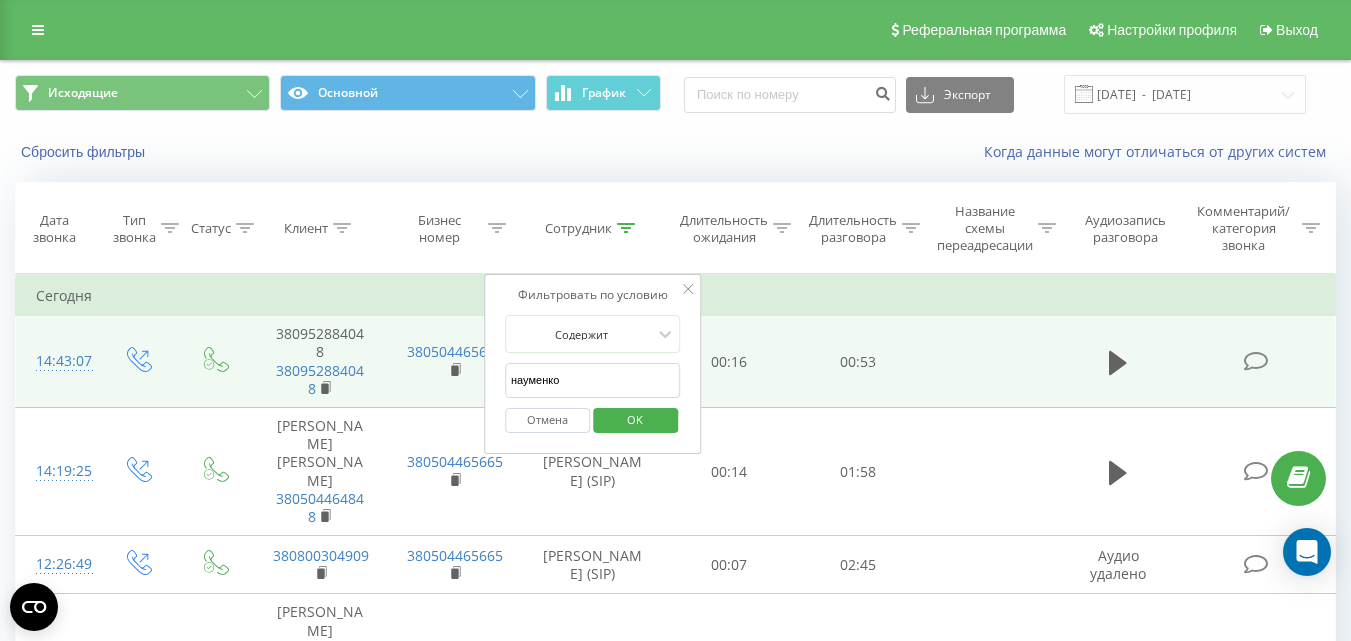 drag, startPoint x: 483, startPoint y: 373, endPoint x: 443, endPoint y: 373, distance: 40 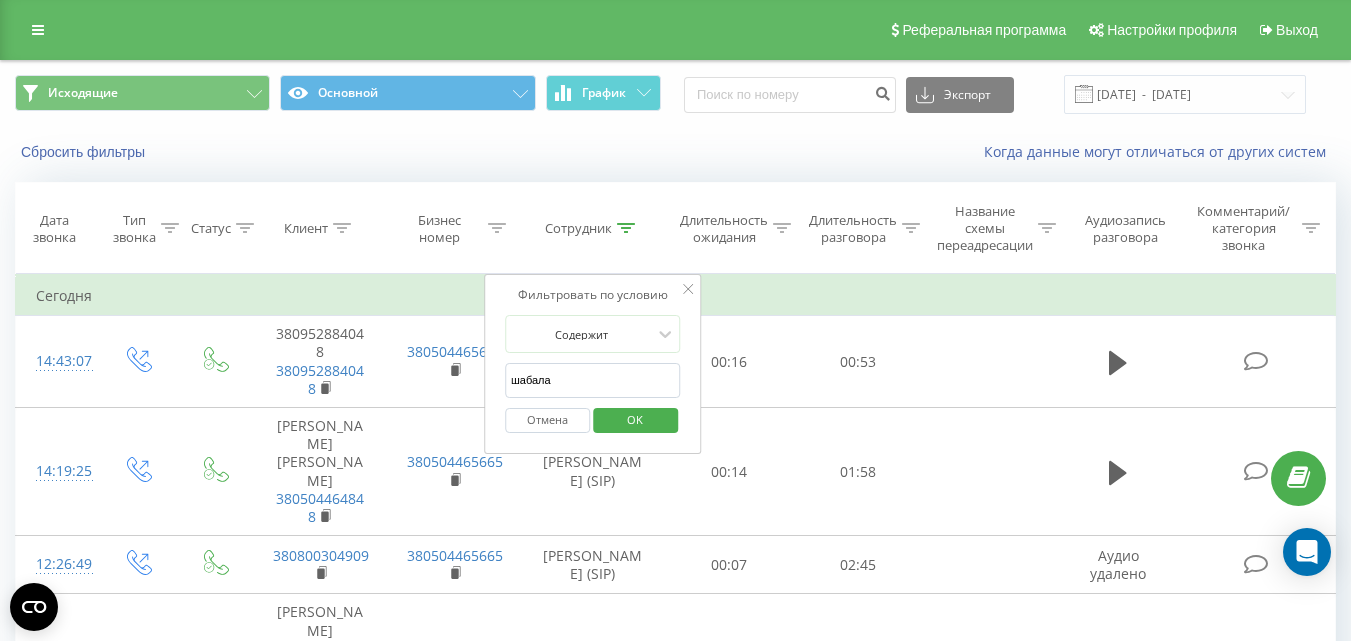 click on "OK" at bounding box center (635, 419) 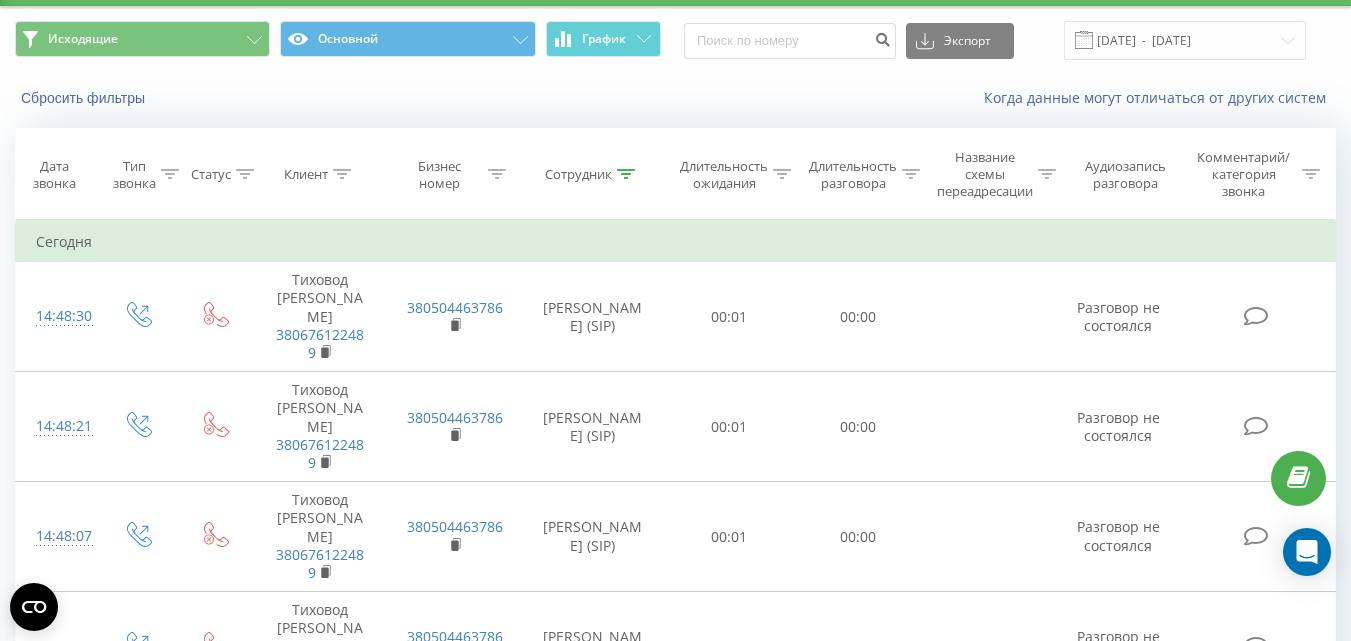 scroll, scrollTop: 0, scrollLeft: 0, axis: both 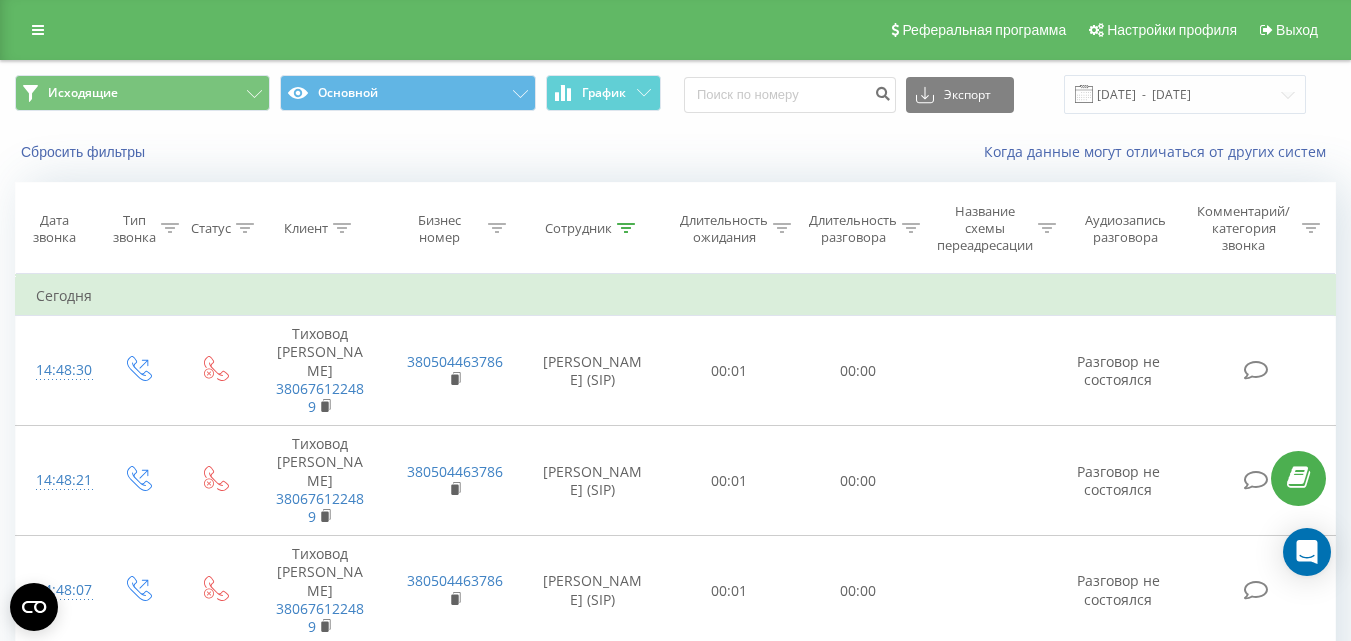 click 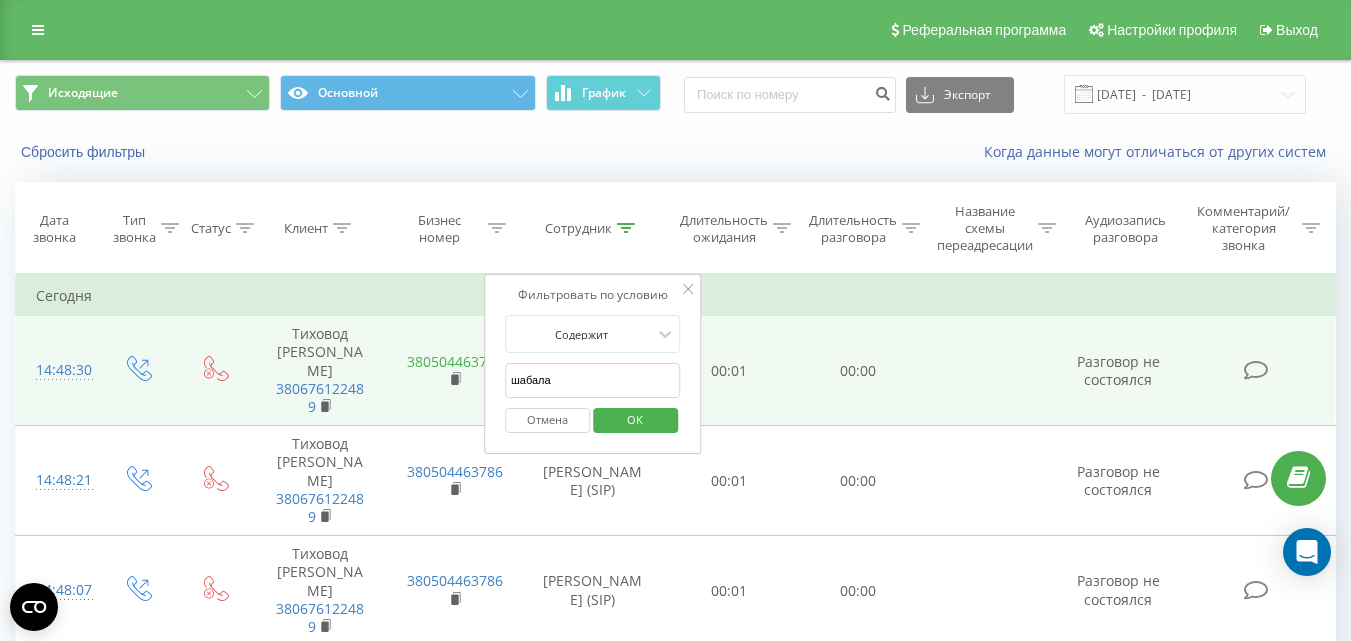 drag, startPoint x: 457, startPoint y: 372, endPoint x: 436, endPoint y: 368, distance: 21.377558 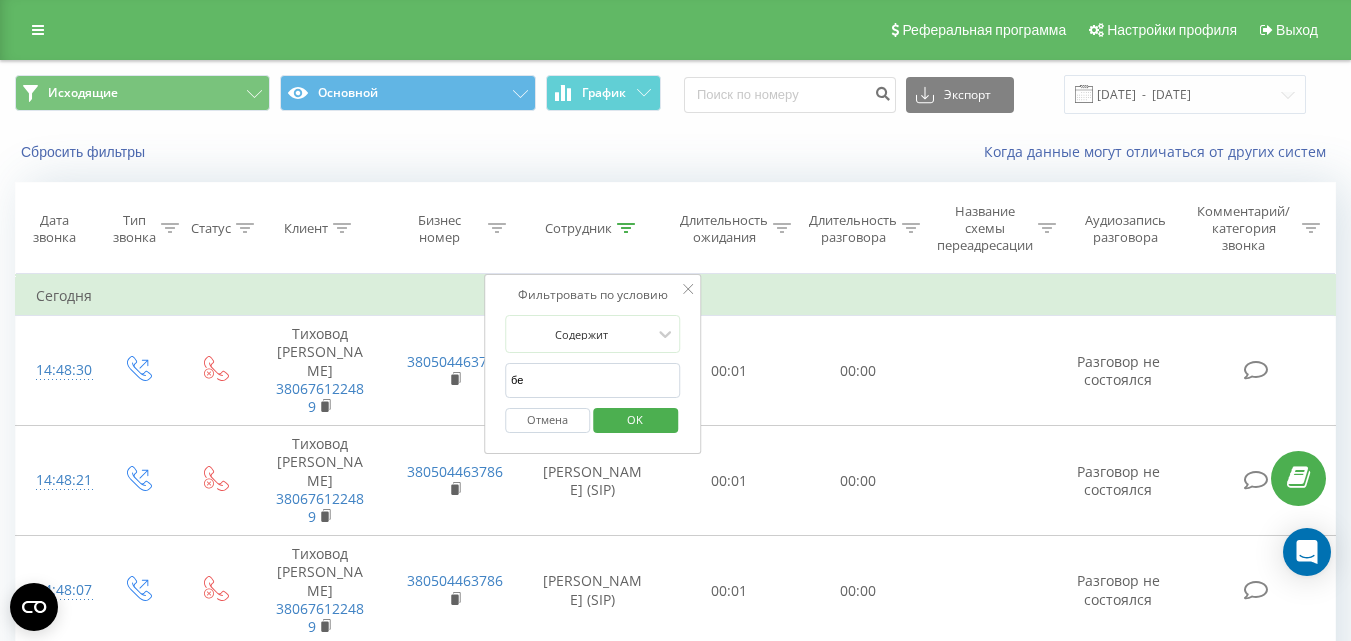 type on "безсмертна" 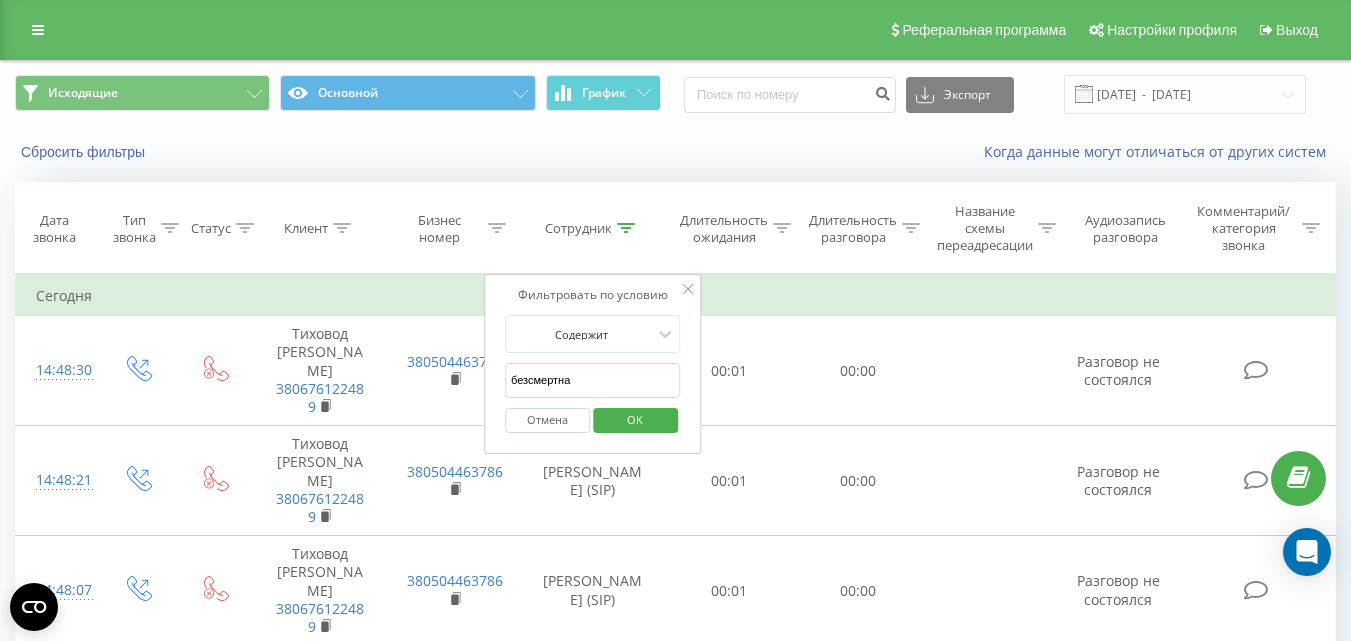 click on "OK" at bounding box center (635, 419) 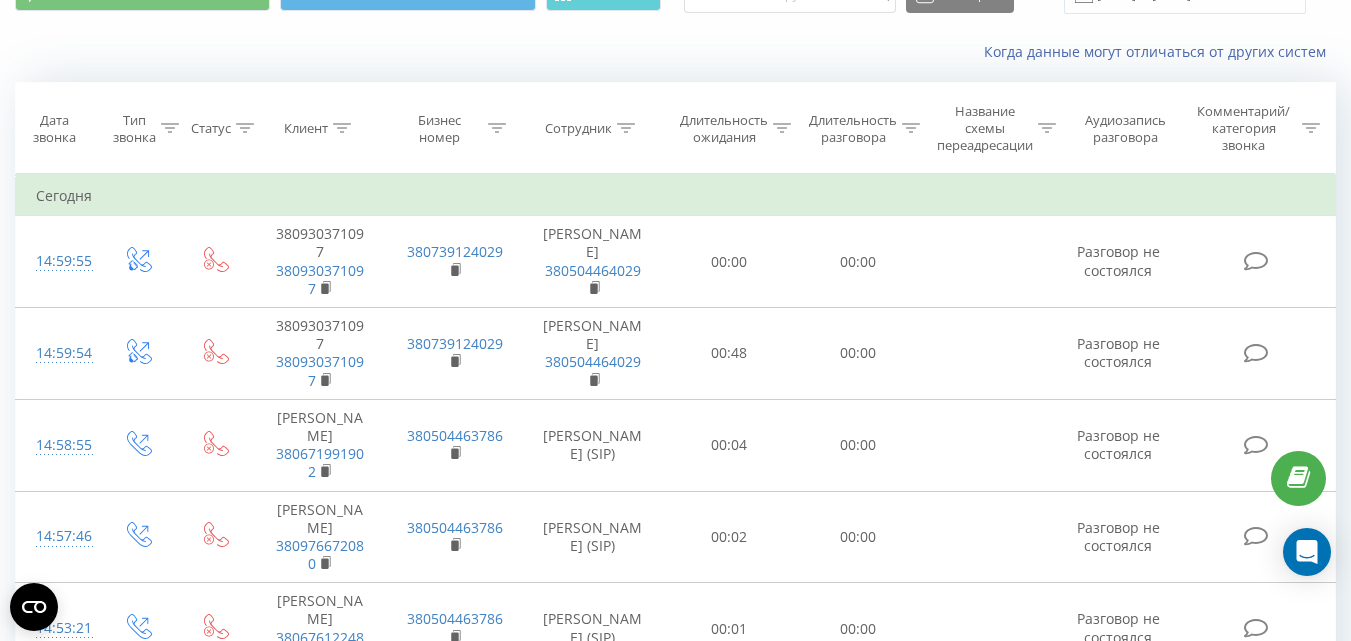 scroll, scrollTop: 100, scrollLeft: 0, axis: vertical 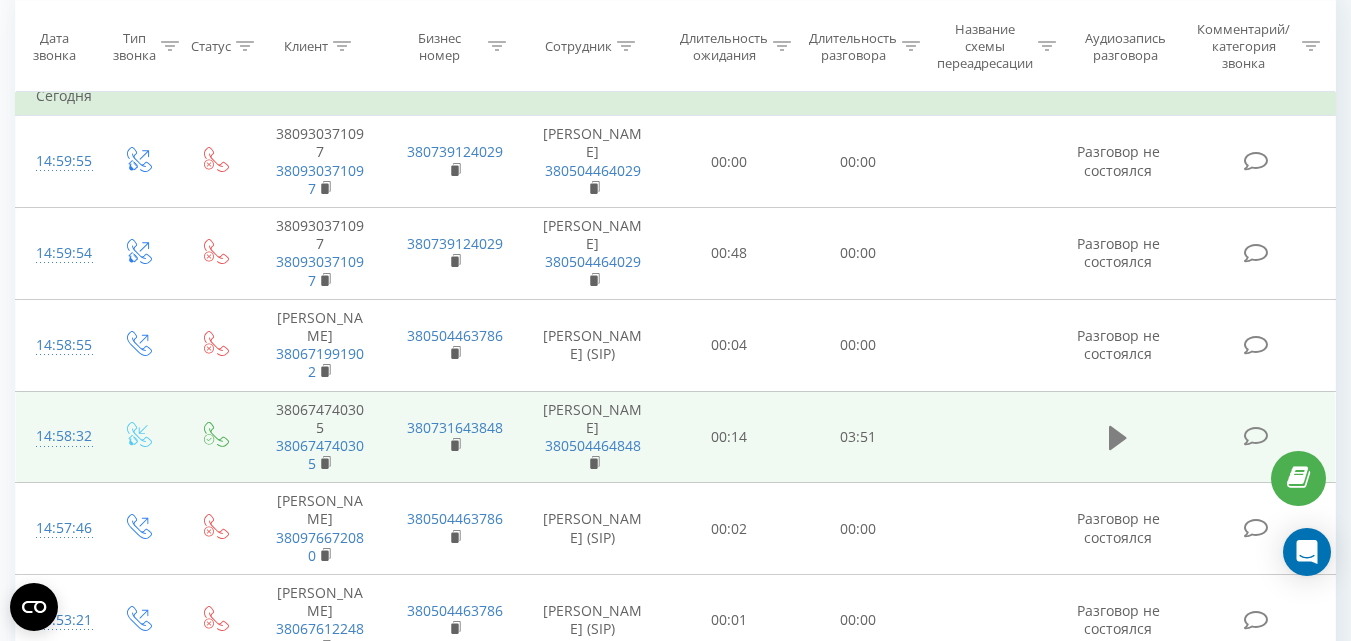 click 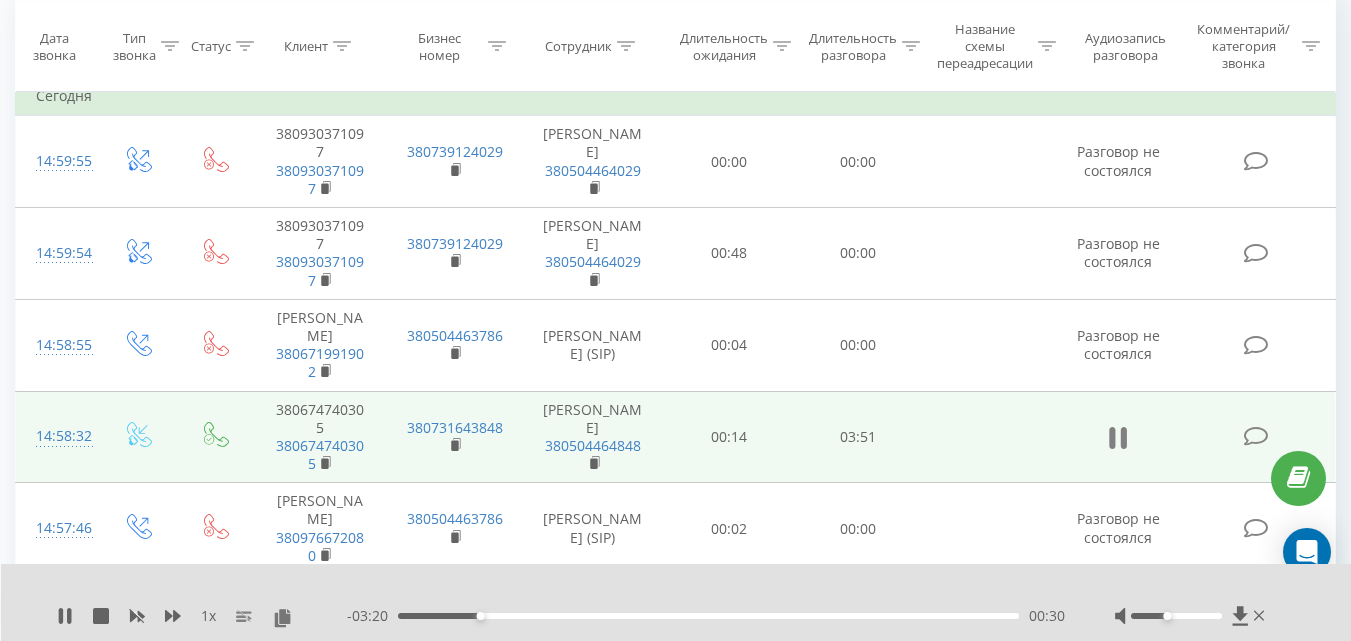 click 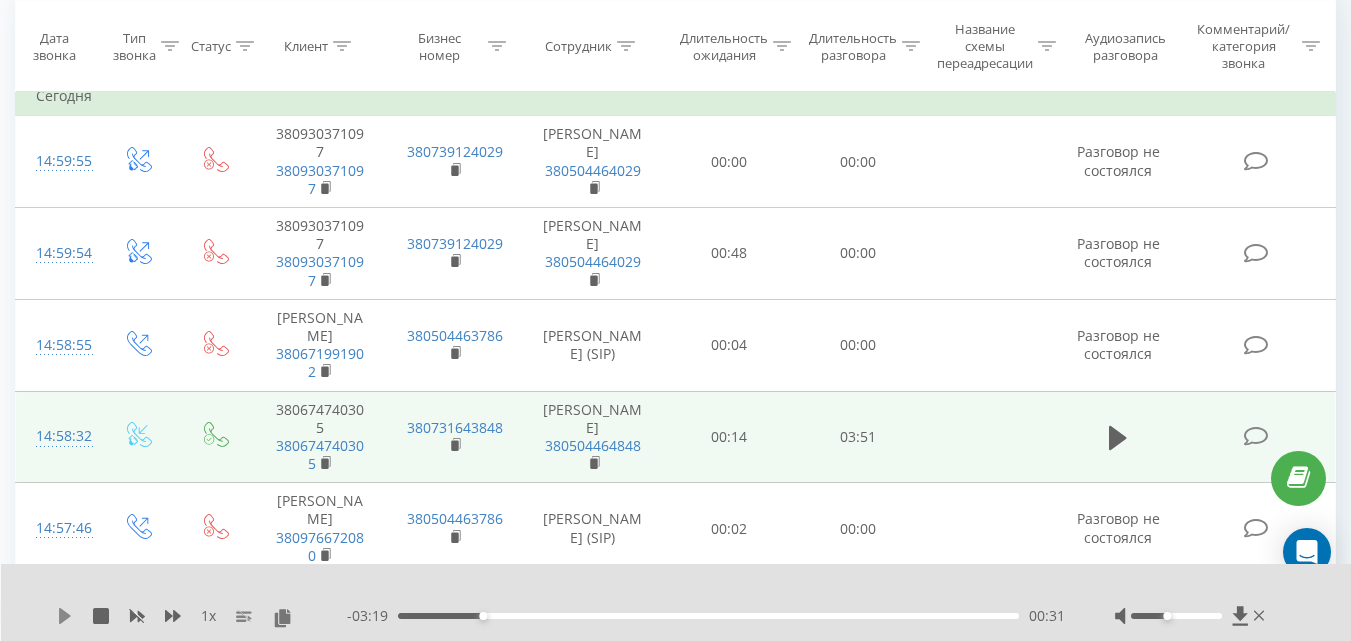 click 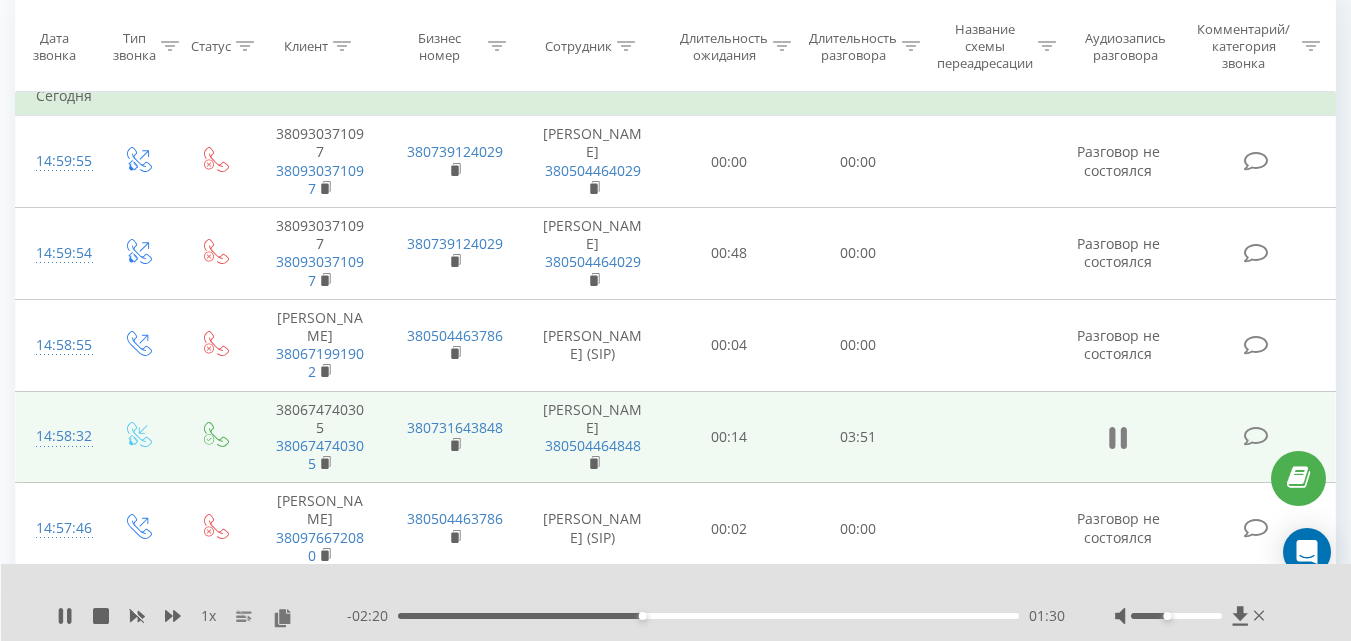 click 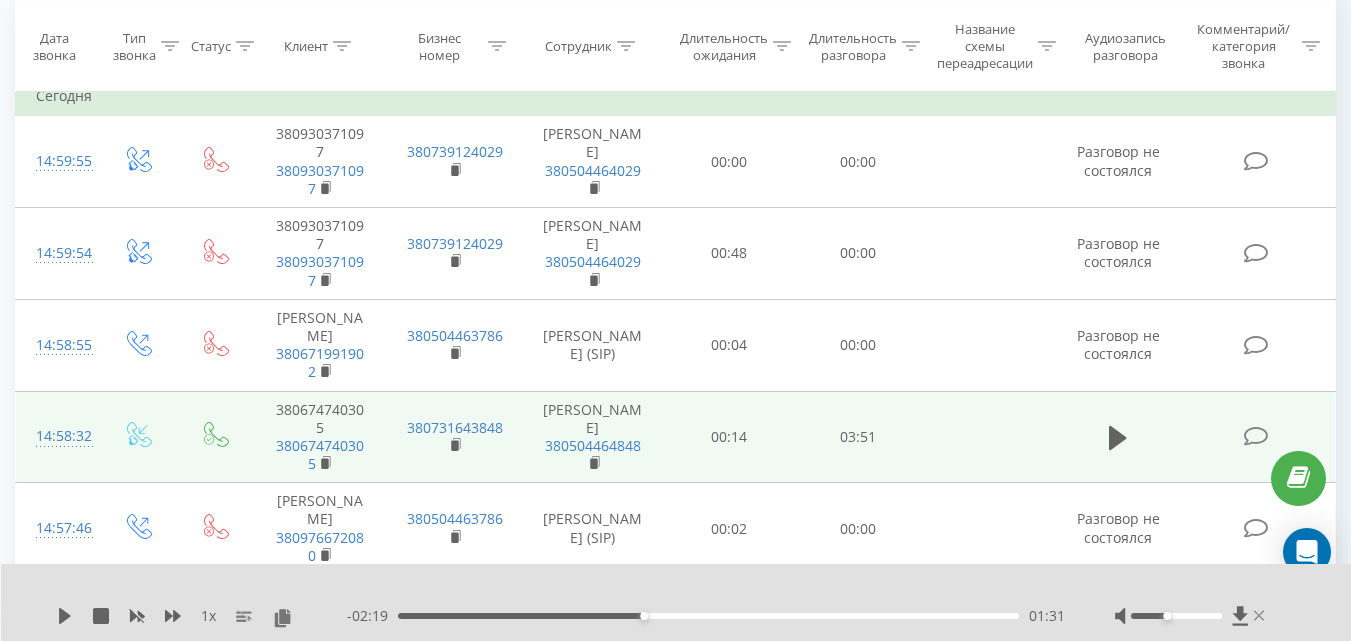 click 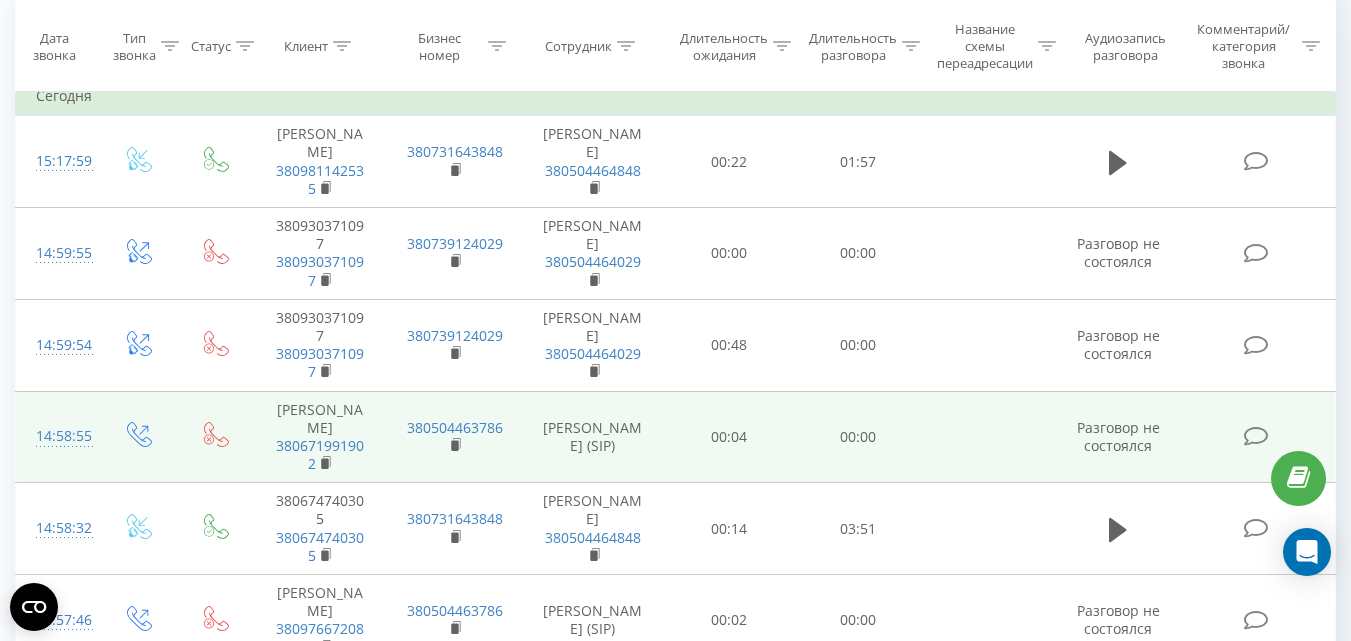 scroll, scrollTop: 200, scrollLeft: 0, axis: vertical 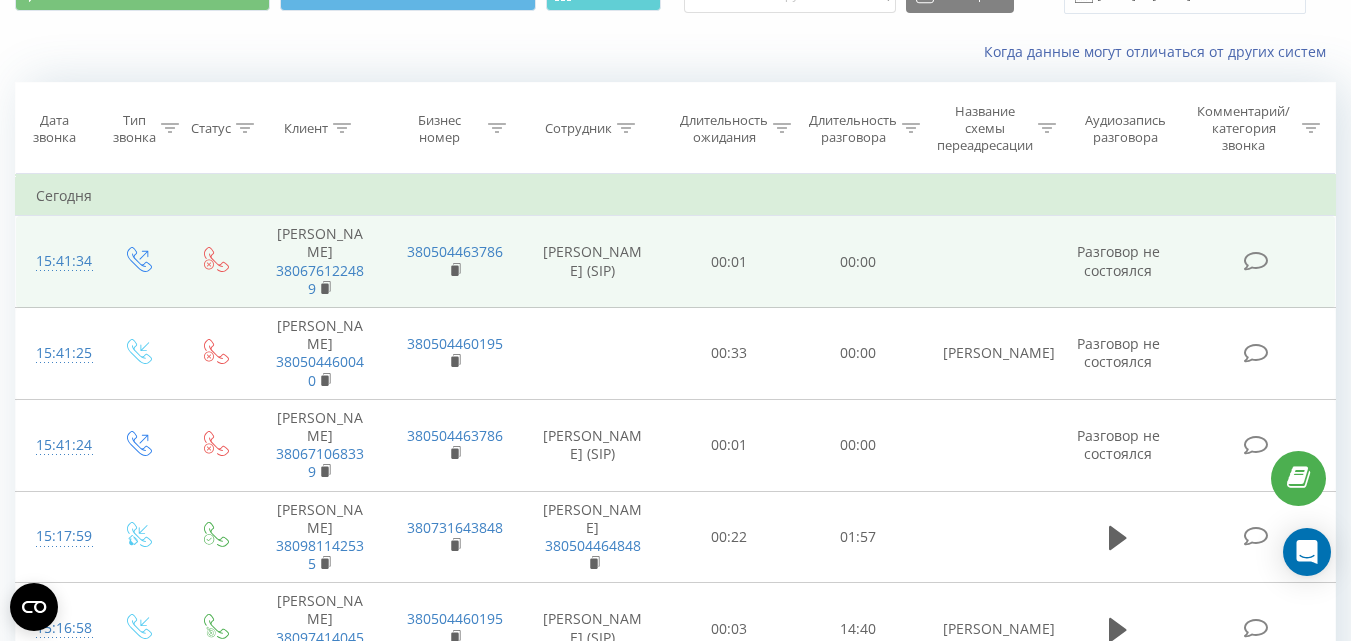 click 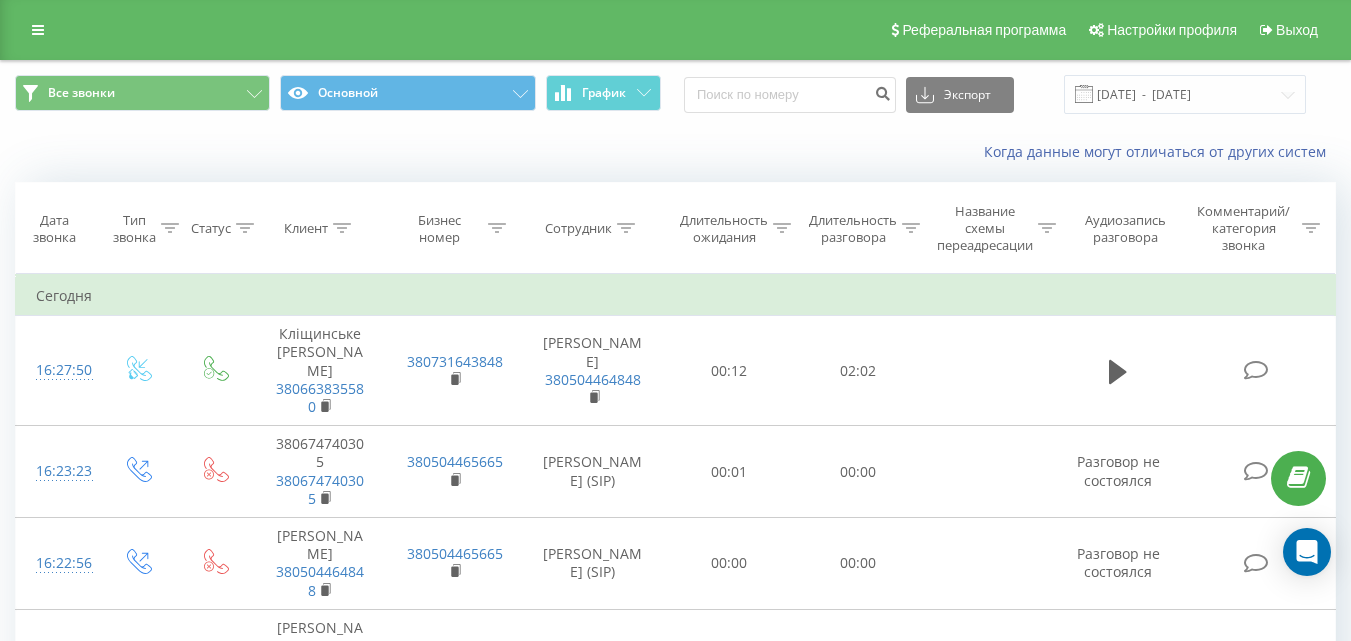 scroll, scrollTop: 0, scrollLeft: 0, axis: both 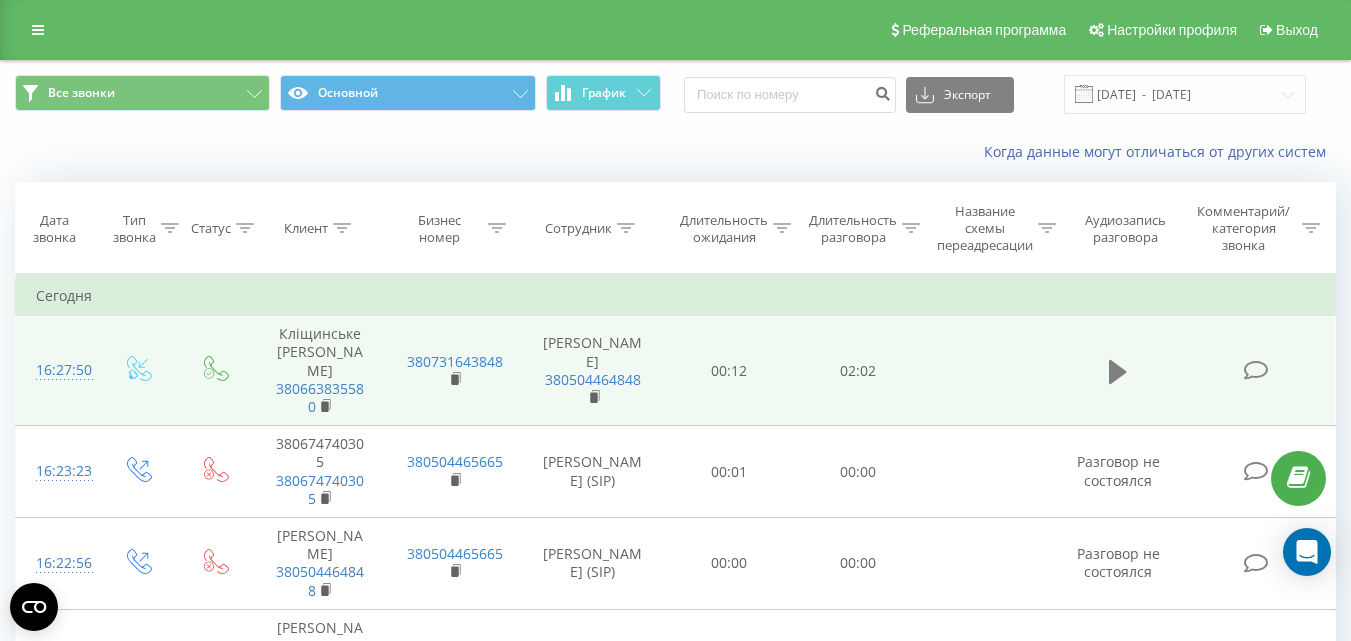 click 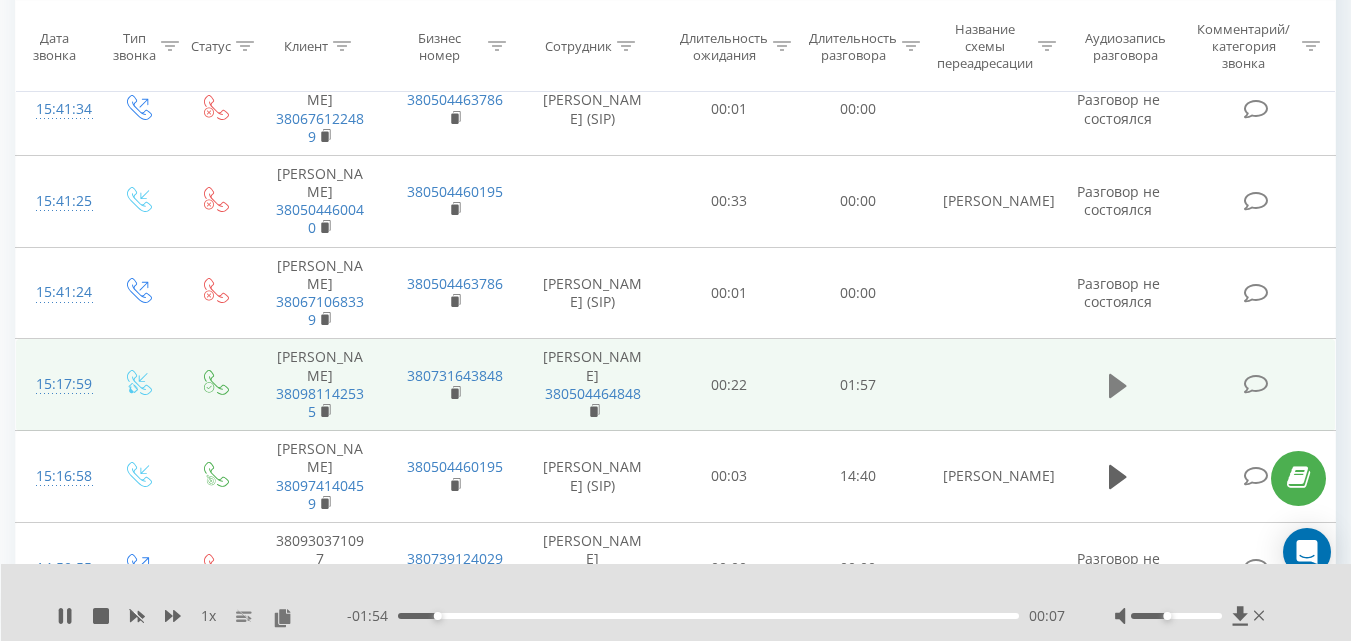 scroll, scrollTop: 1300, scrollLeft: 0, axis: vertical 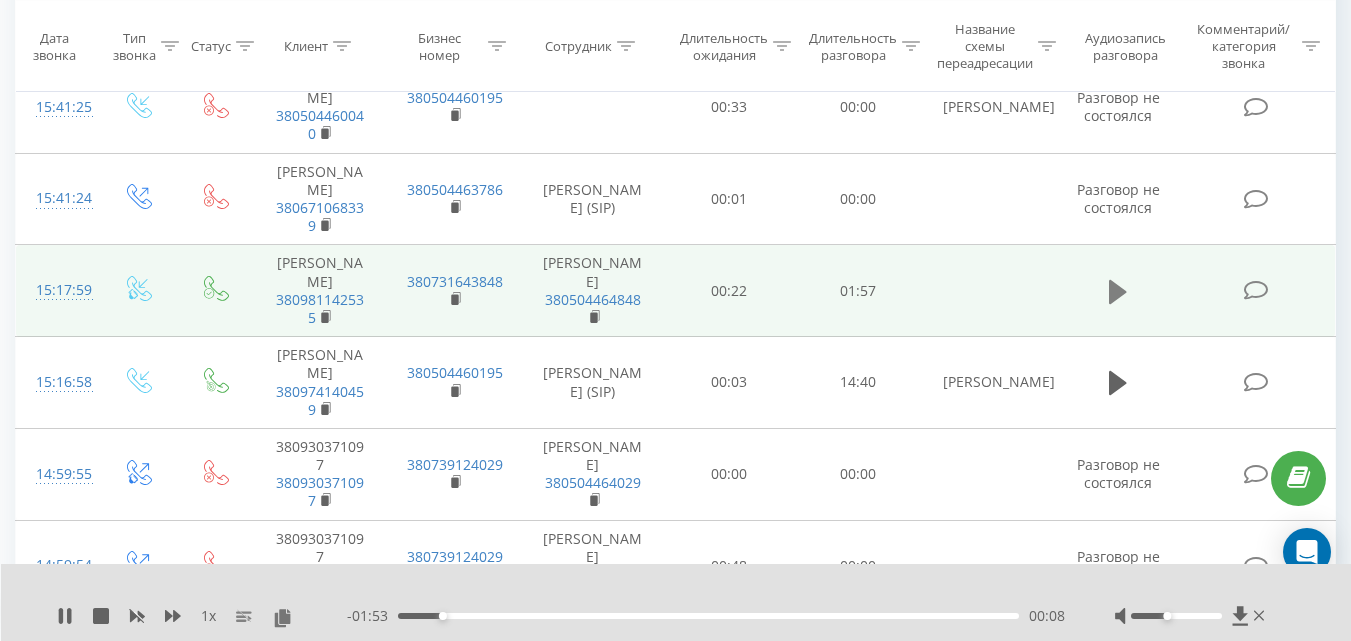 click 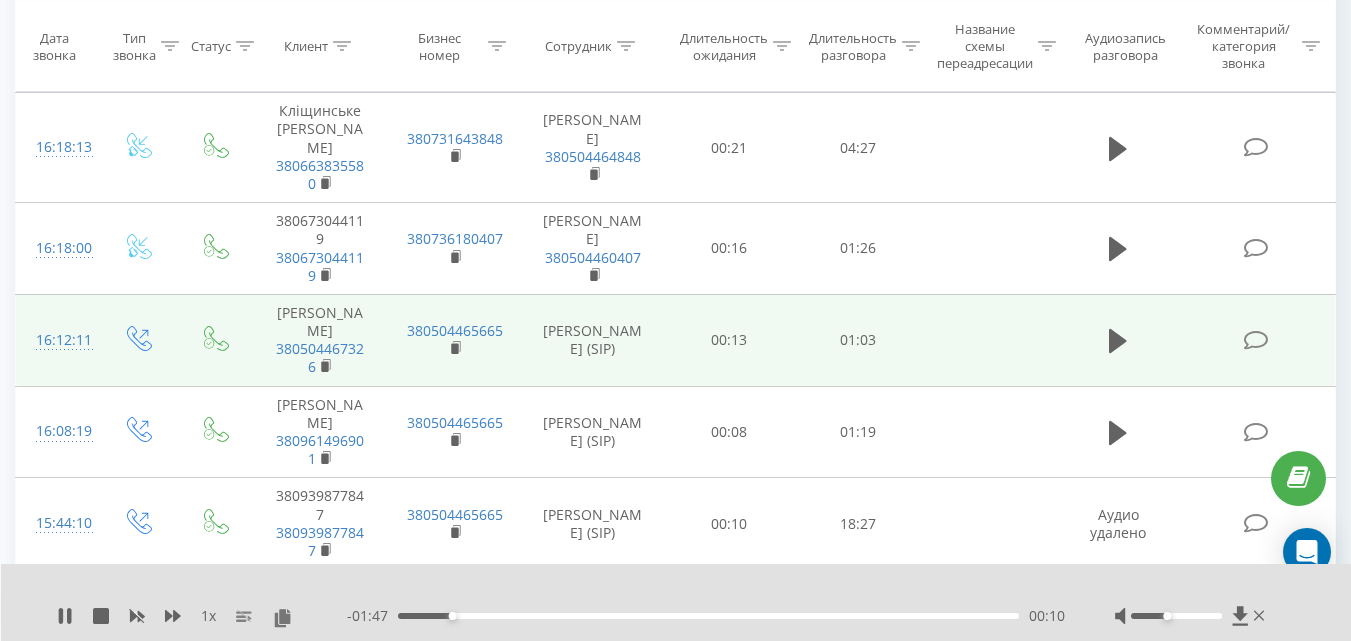 scroll, scrollTop: 600, scrollLeft: 0, axis: vertical 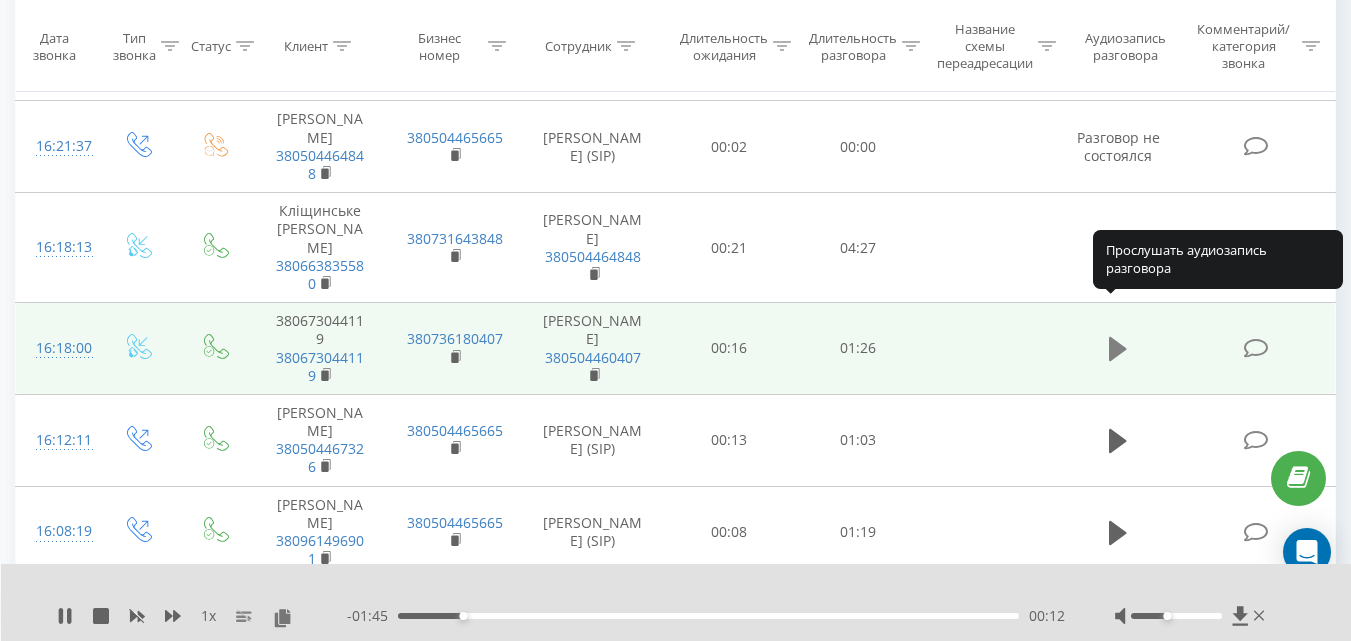 click 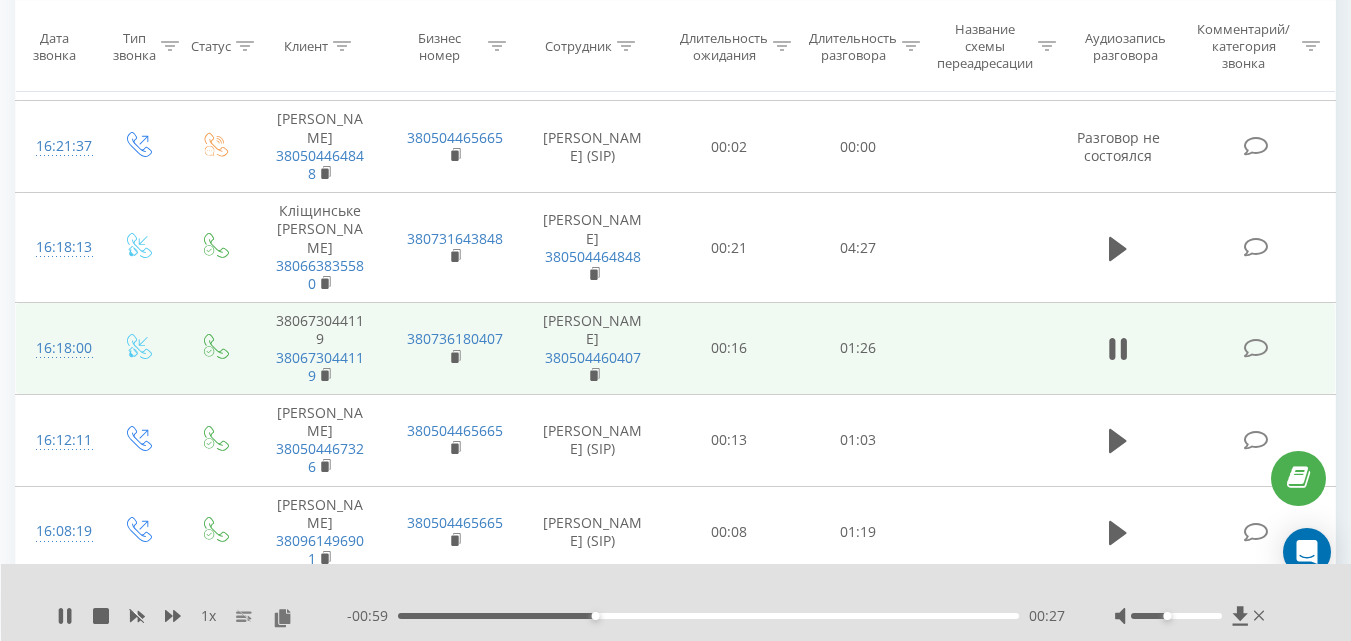 click 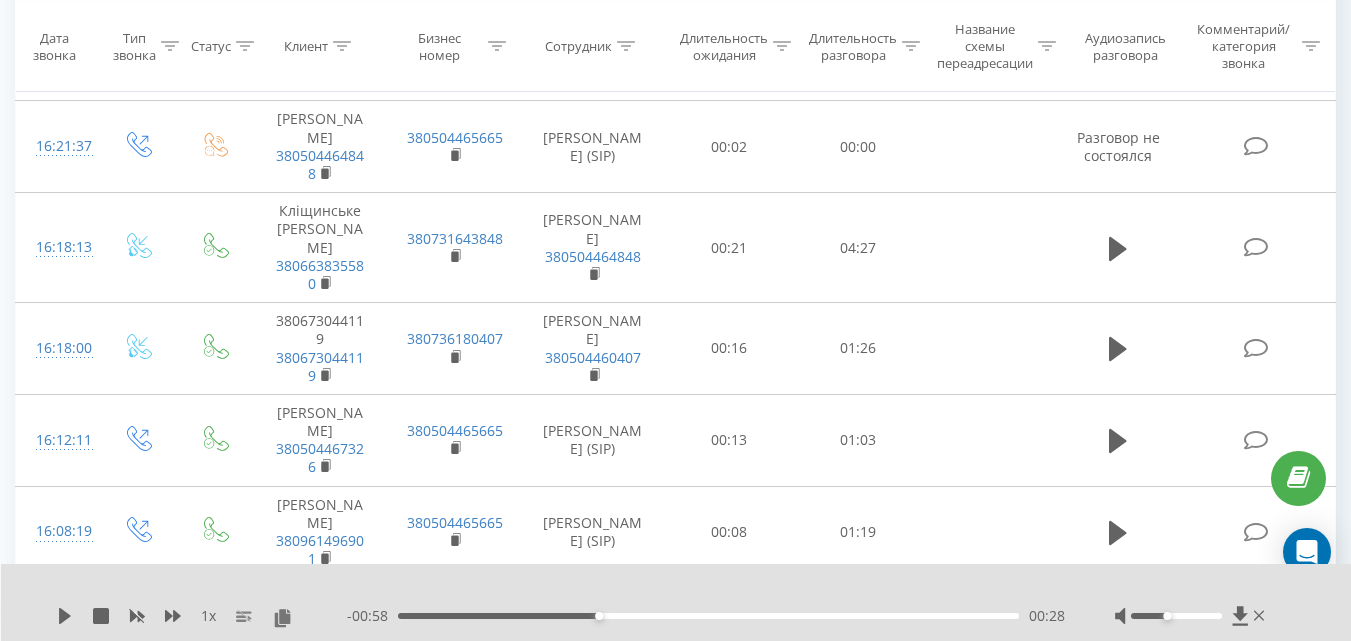 click 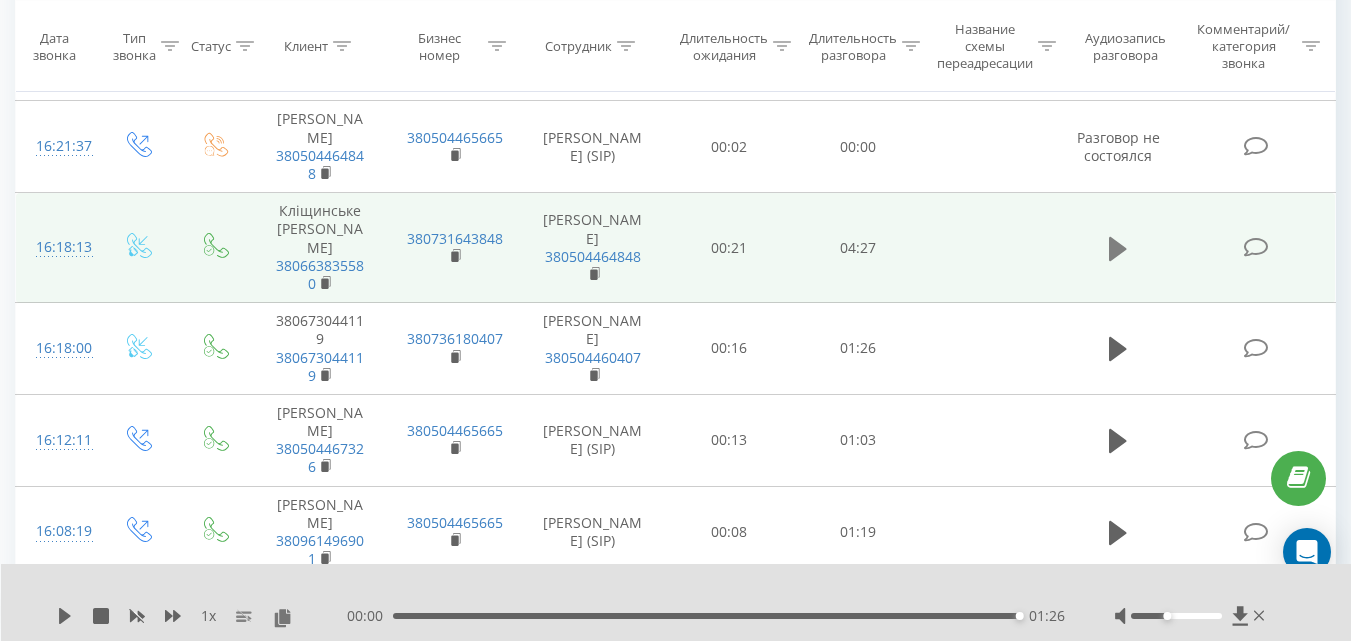 click 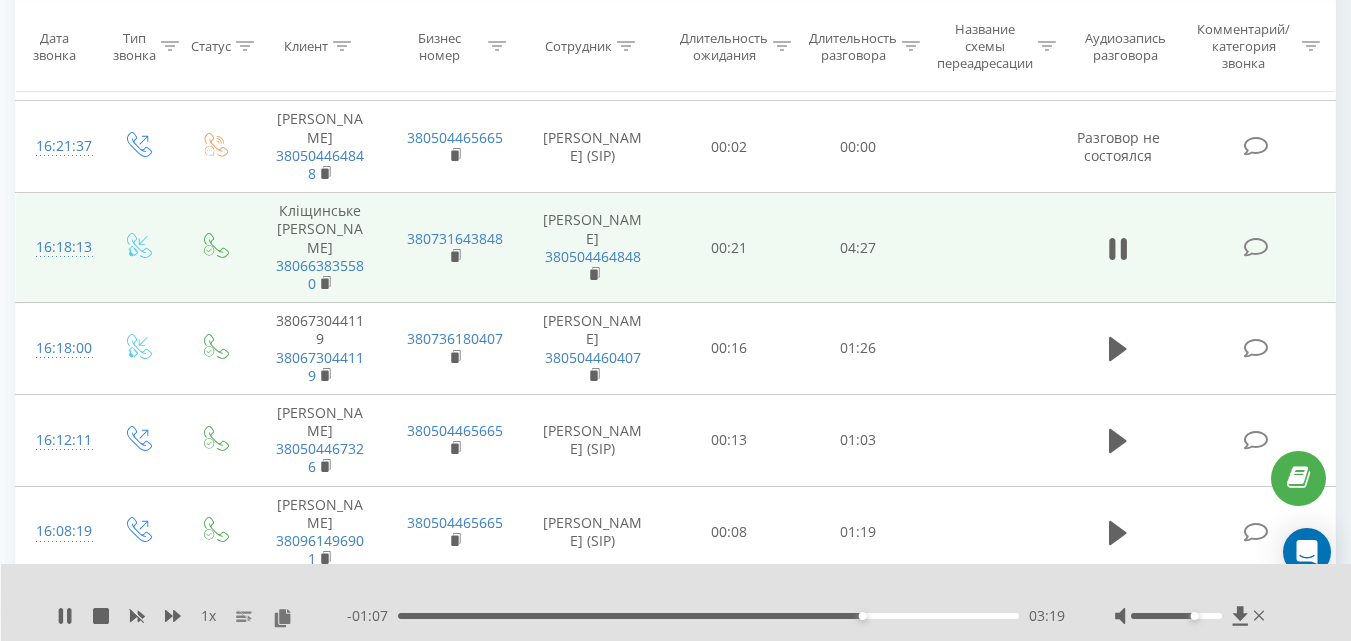 drag, startPoint x: 1168, startPoint y: 617, endPoint x: 1193, endPoint y: 618, distance: 25.019993 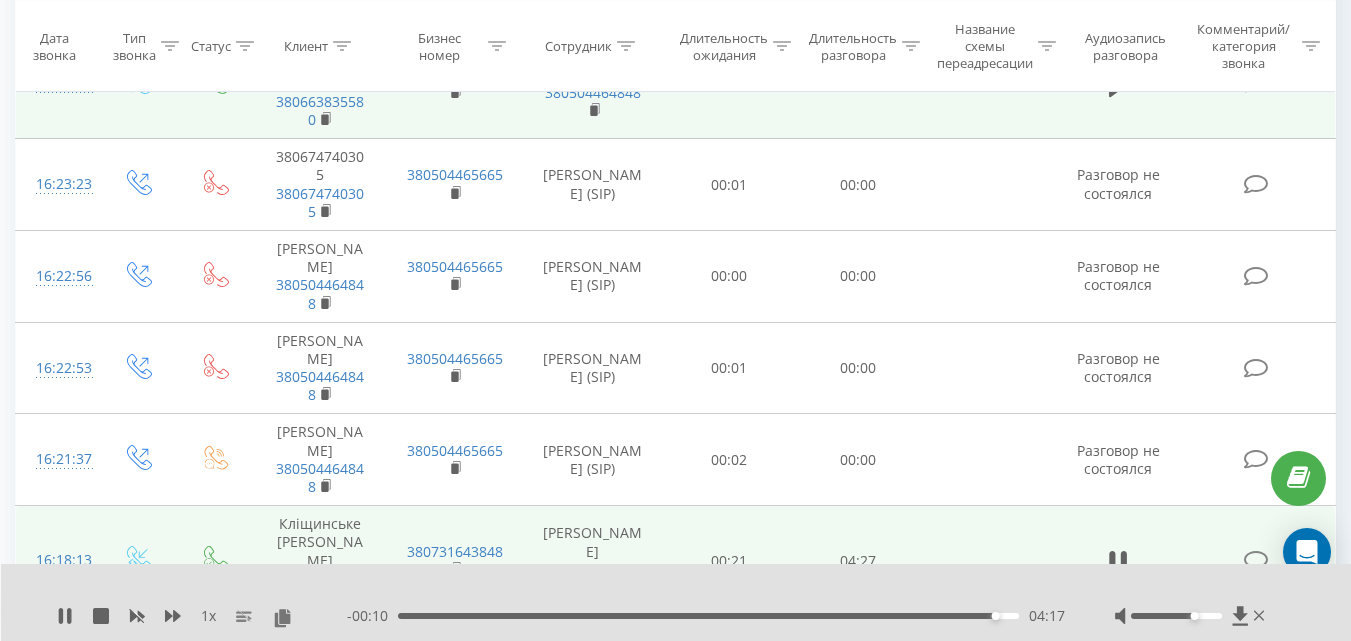 scroll, scrollTop: 100, scrollLeft: 0, axis: vertical 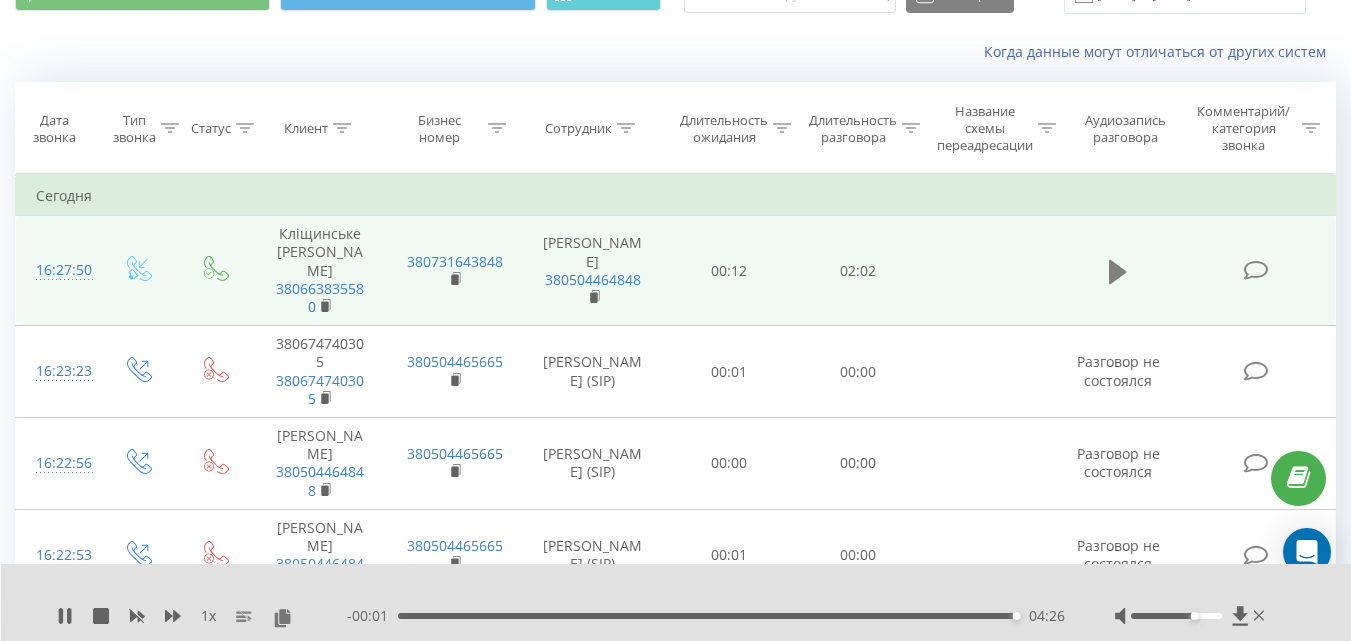 click at bounding box center (1118, 272) 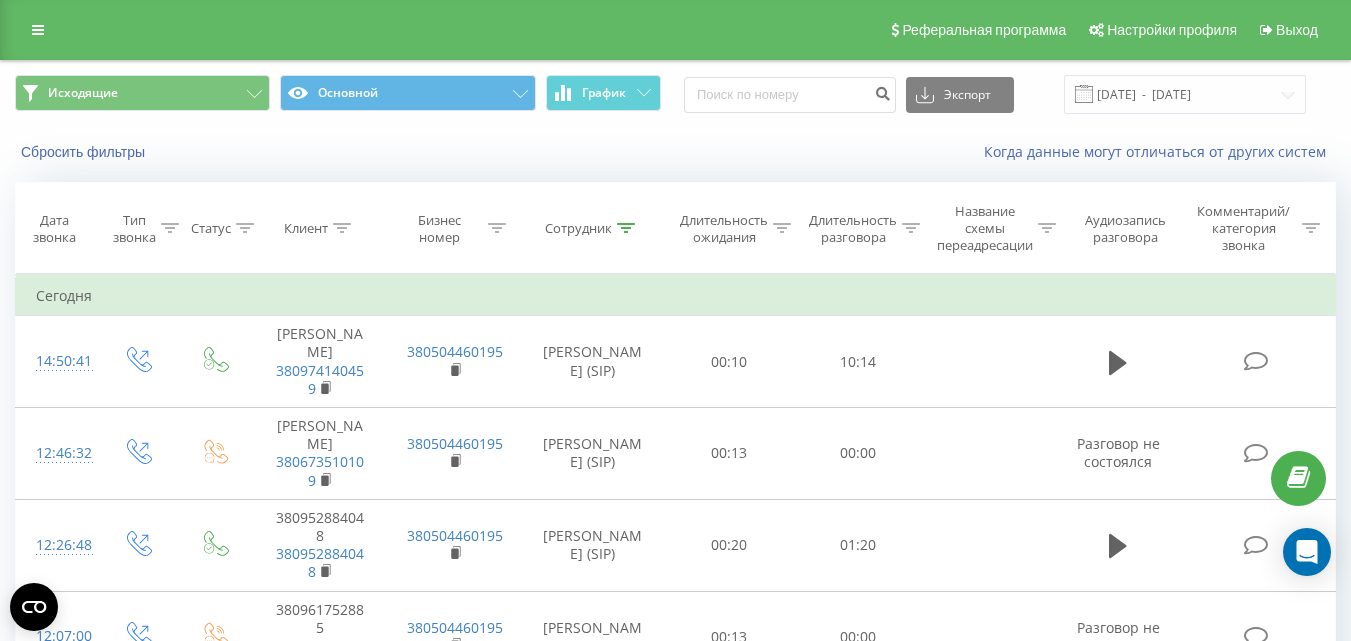 scroll, scrollTop: 100, scrollLeft: 0, axis: vertical 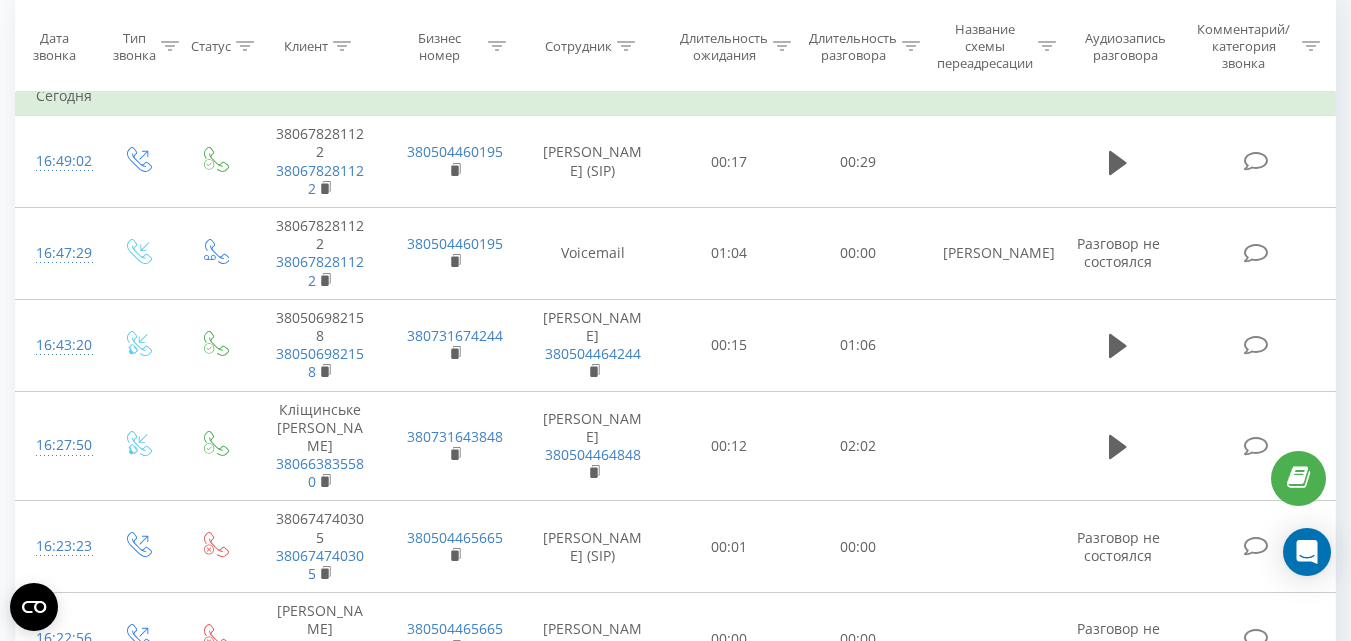 click at bounding box center (1118, 346) 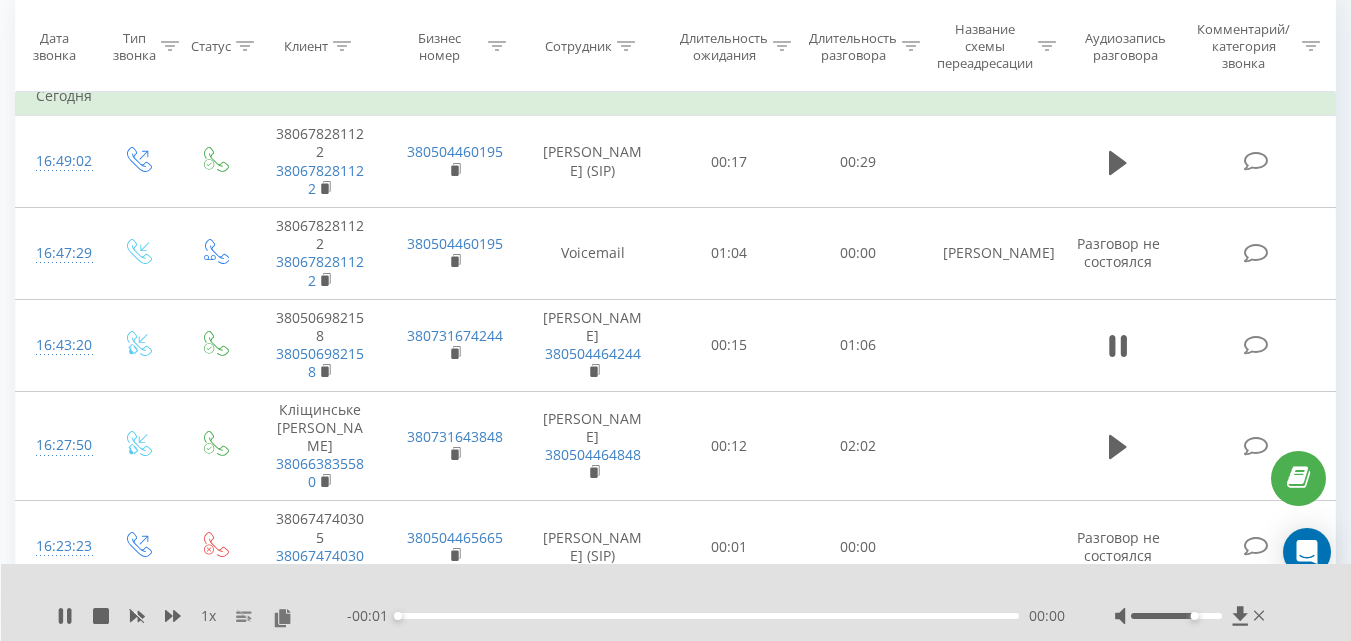 scroll, scrollTop: 200, scrollLeft: 0, axis: vertical 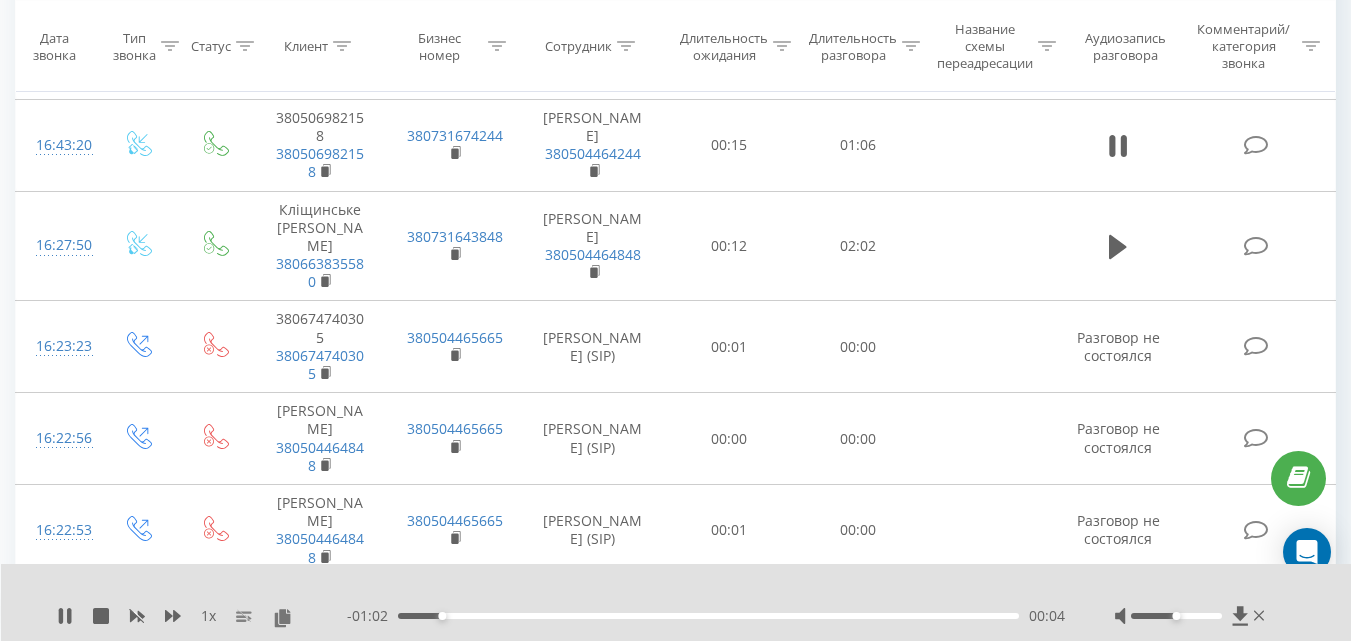 drag, startPoint x: 1190, startPoint y: 615, endPoint x: 1179, endPoint y: 615, distance: 11 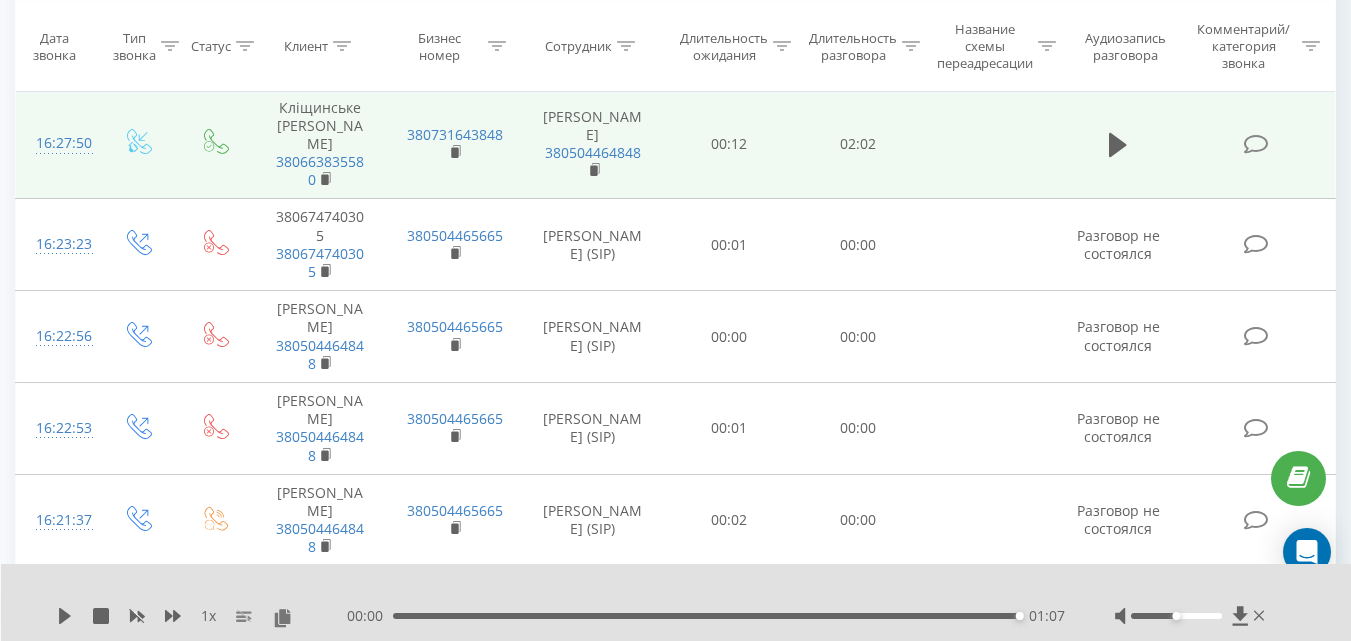 scroll, scrollTop: 600, scrollLeft: 0, axis: vertical 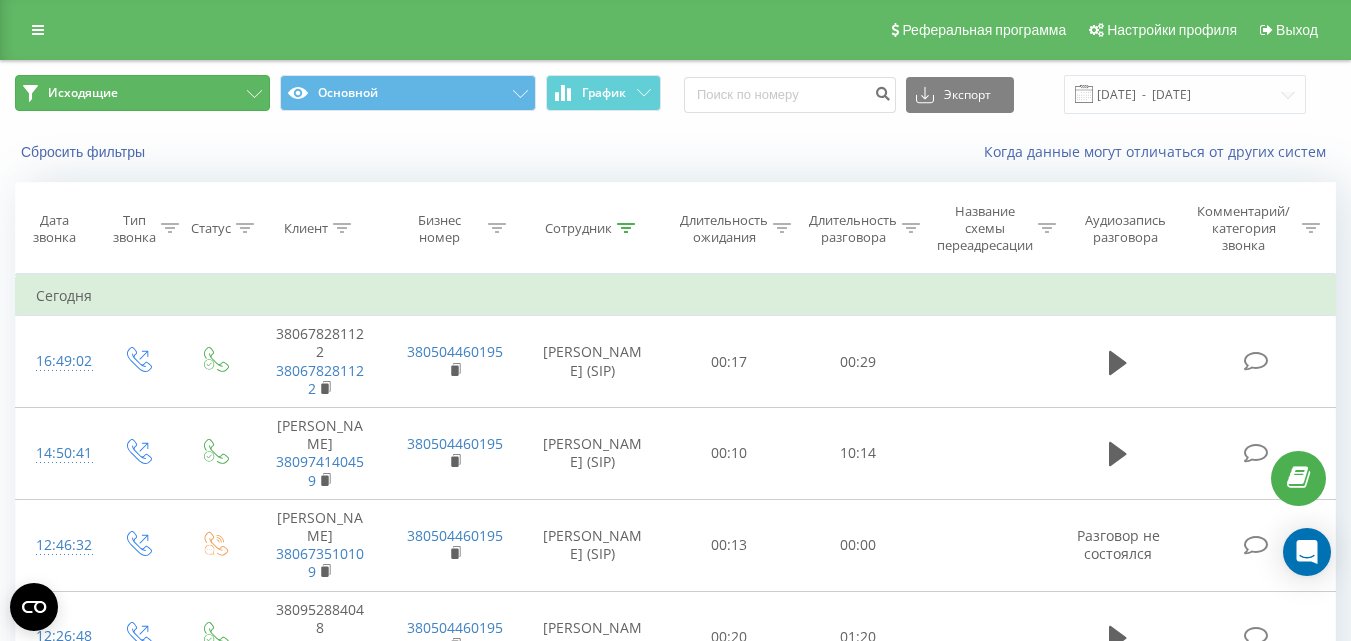 click on "Исходящие" at bounding box center (142, 93) 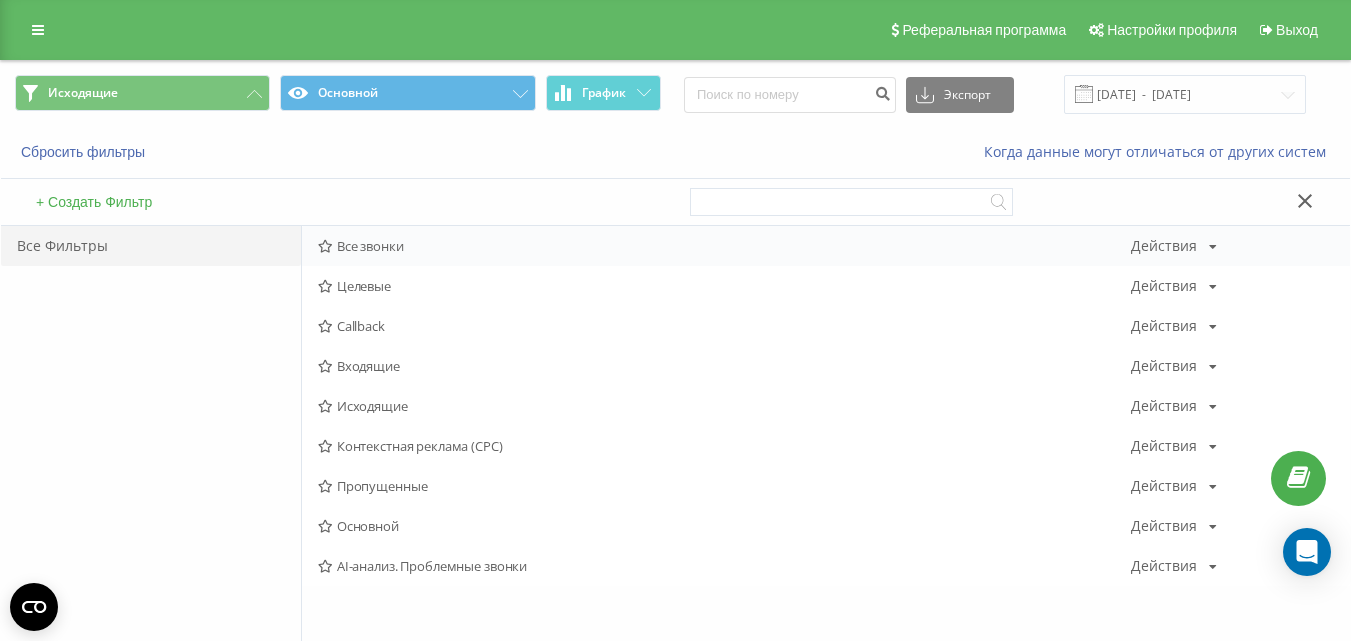 click on "Все звонки" at bounding box center (724, 246) 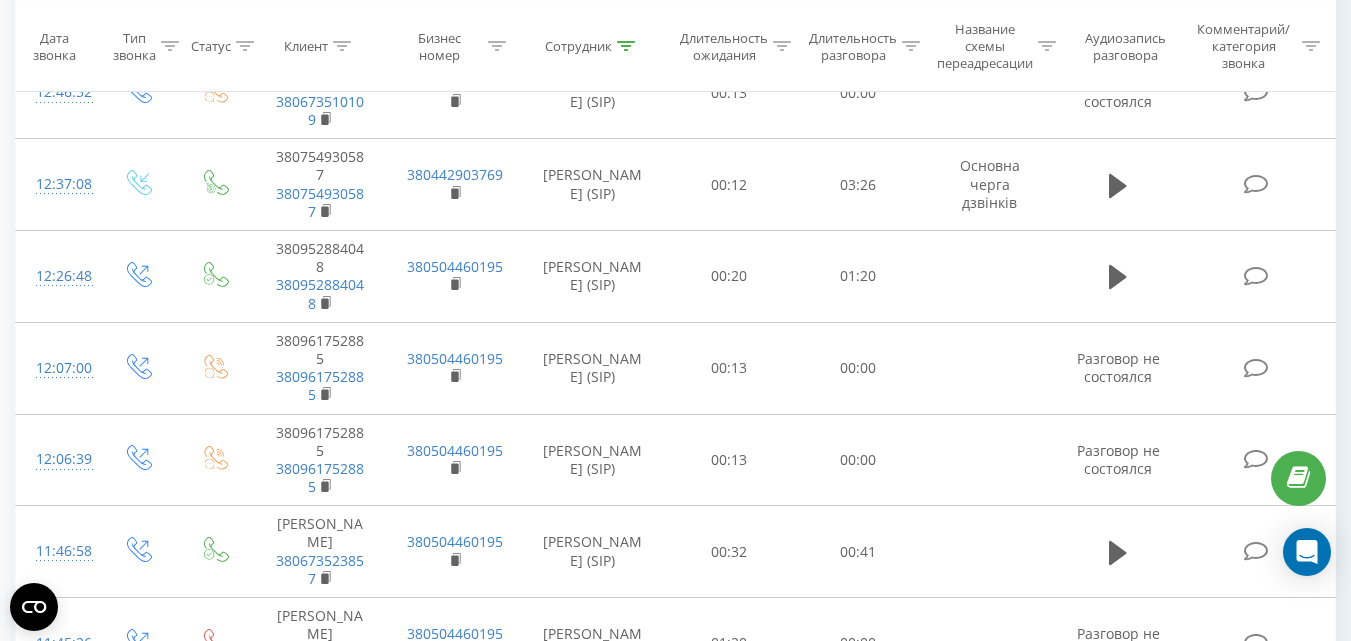 scroll, scrollTop: 0, scrollLeft: 0, axis: both 